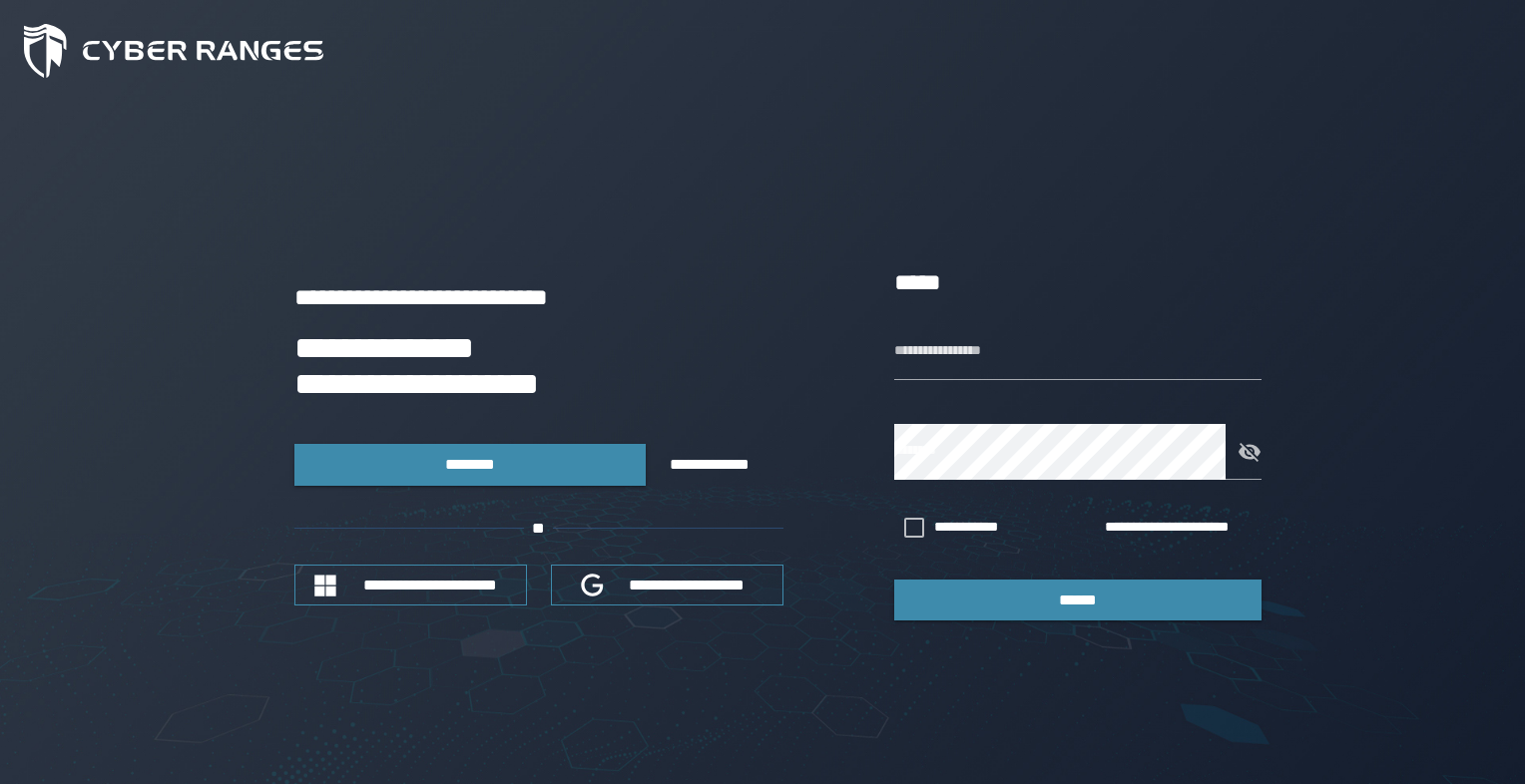 scroll, scrollTop: 0, scrollLeft: 0, axis: both 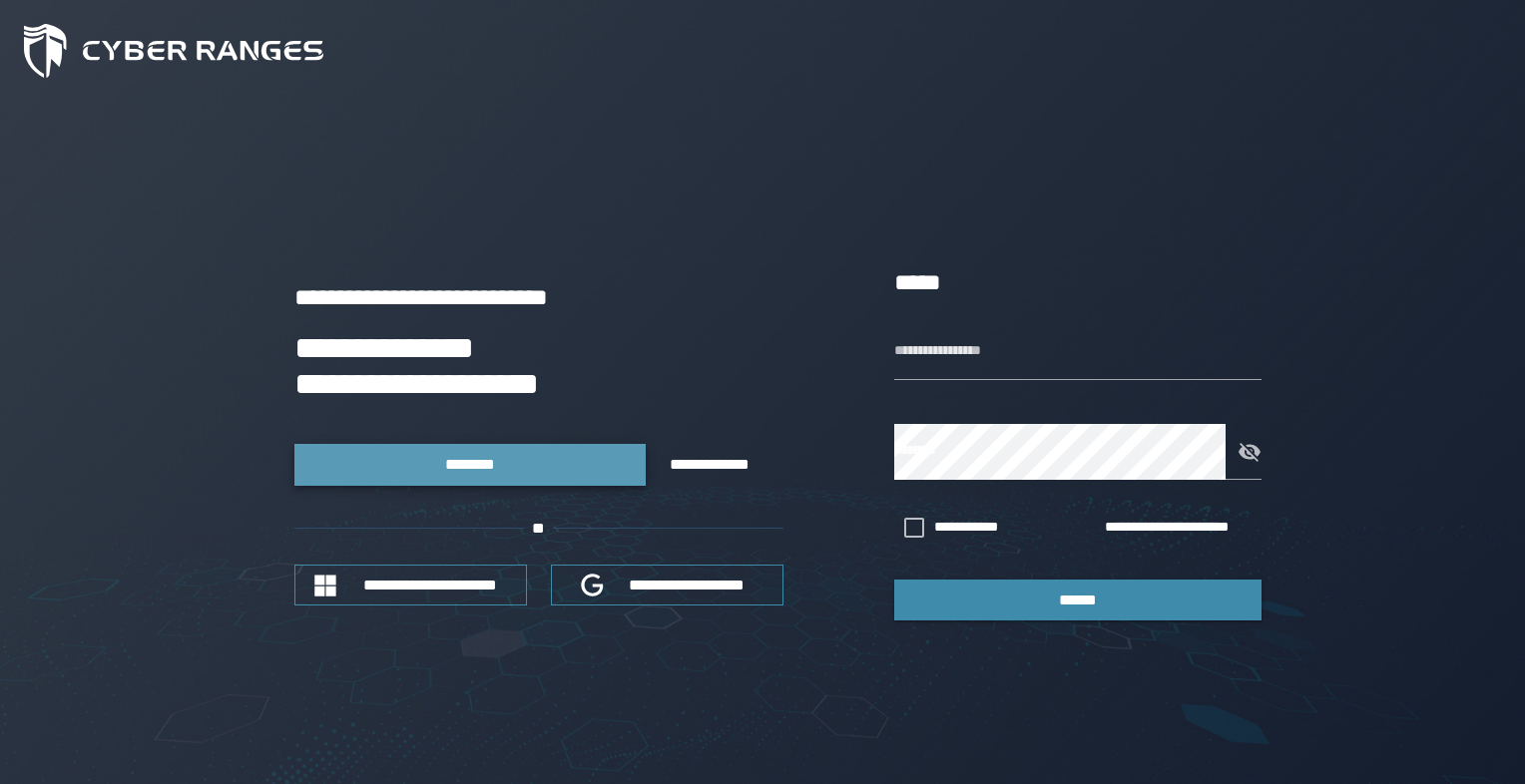 click on "********" at bounding box center (470, 464) 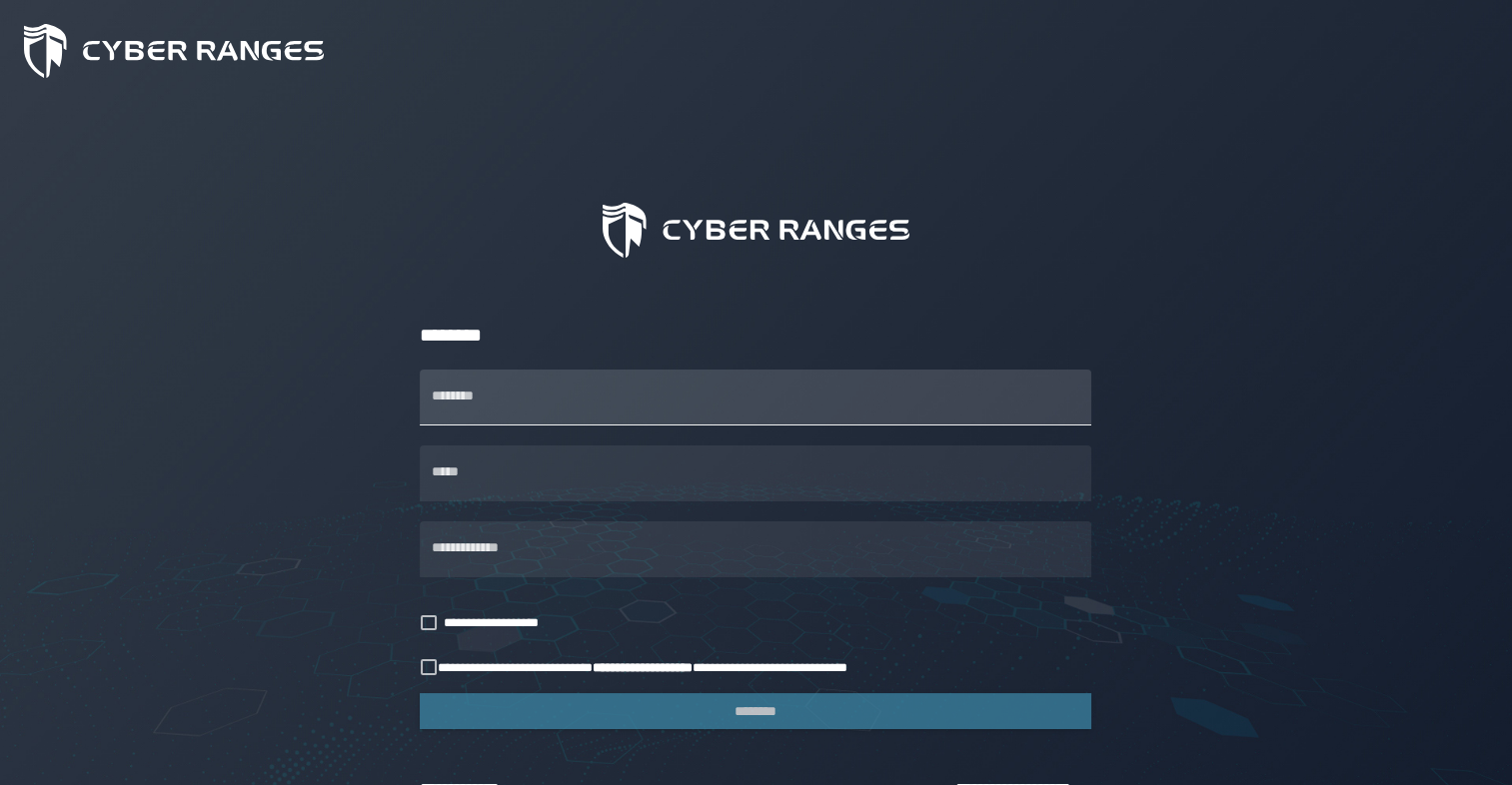 click on "********" at bounding box center [756, 397] 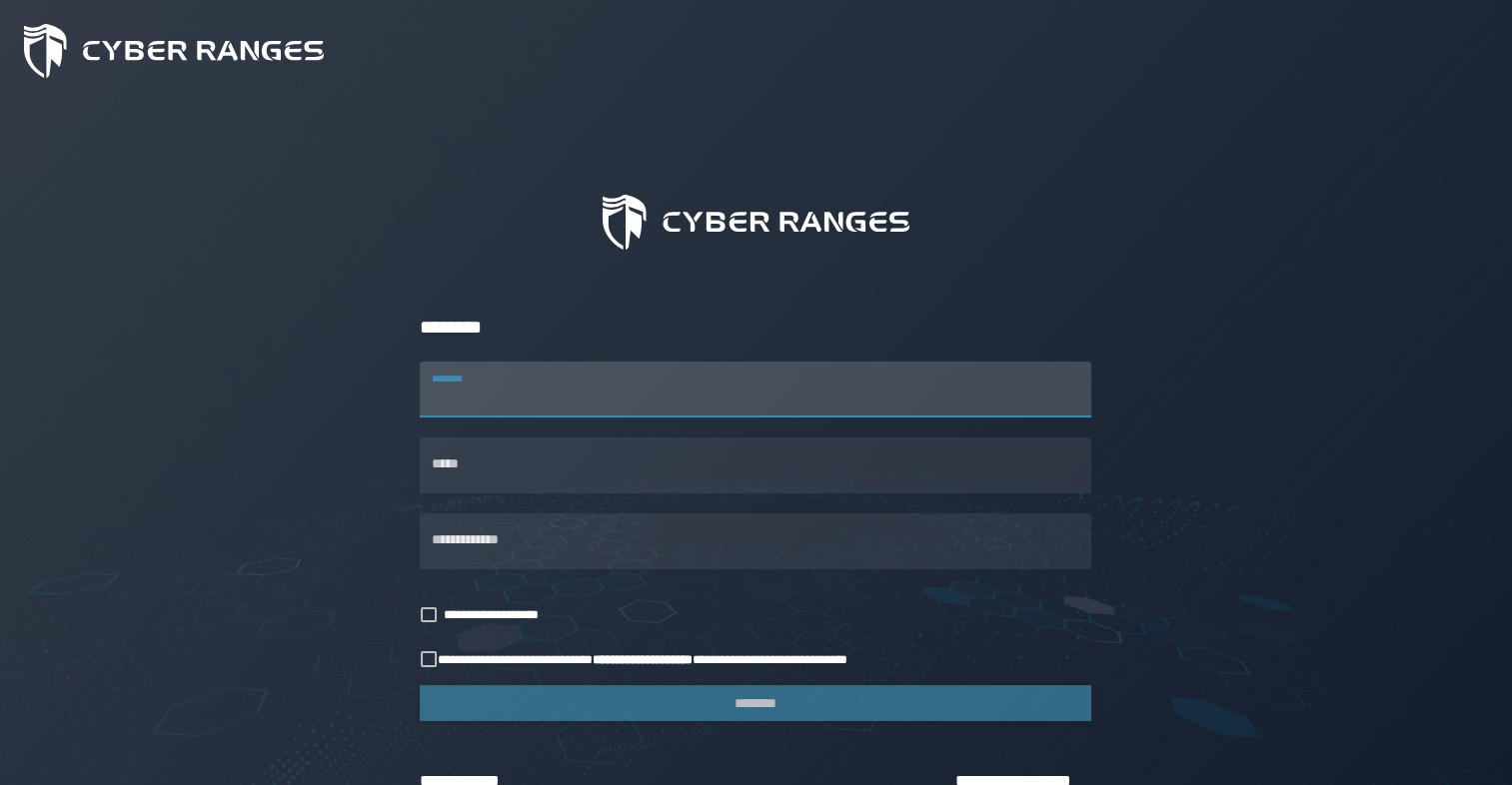 scroll, scrollTop: 10, scrollLeft: 0, axis: vertical 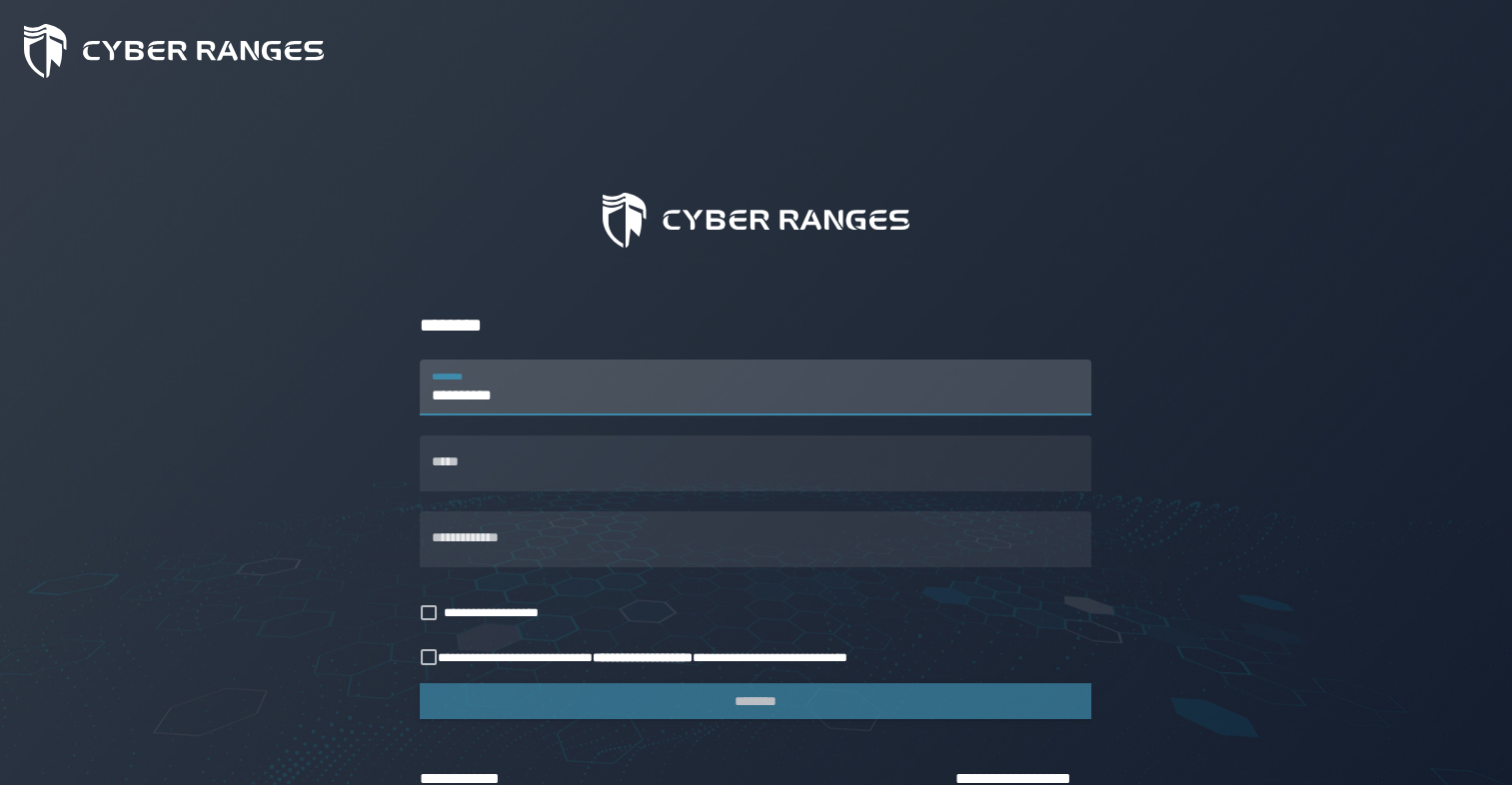 type on "**********" 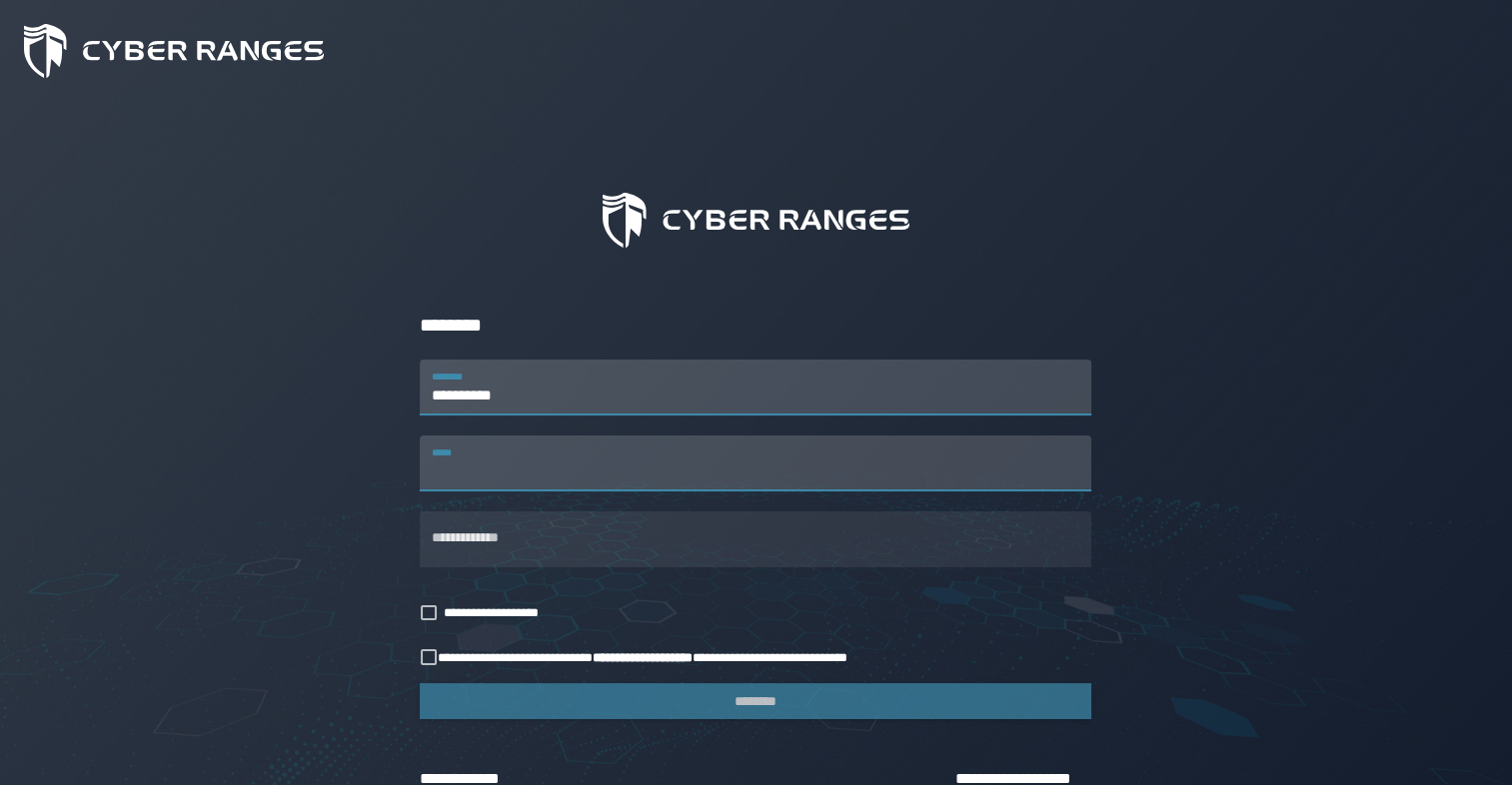 click on "**********" at bounding box center (756, 388) 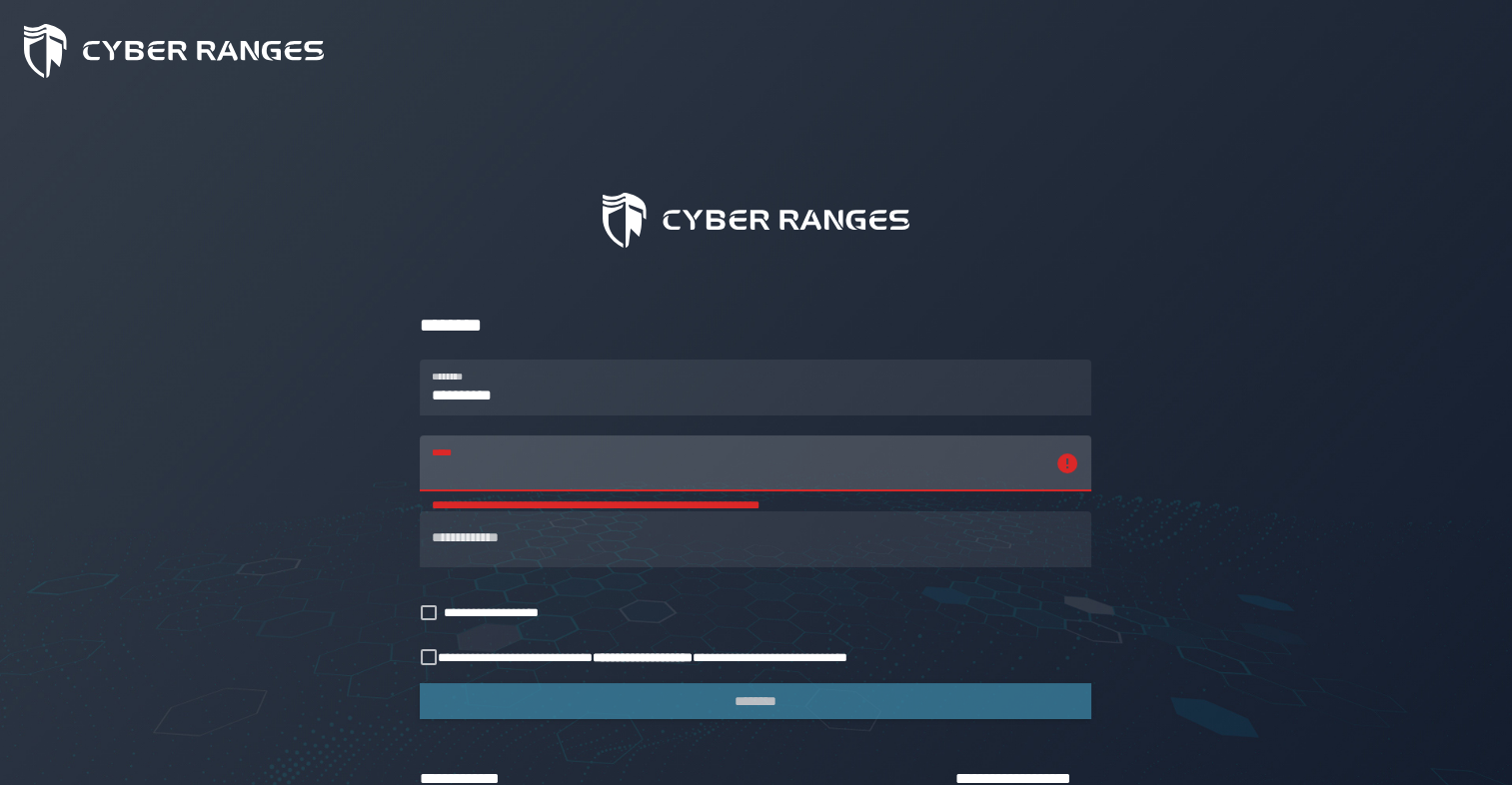 click on "**********" at bounding box center (738, 463) 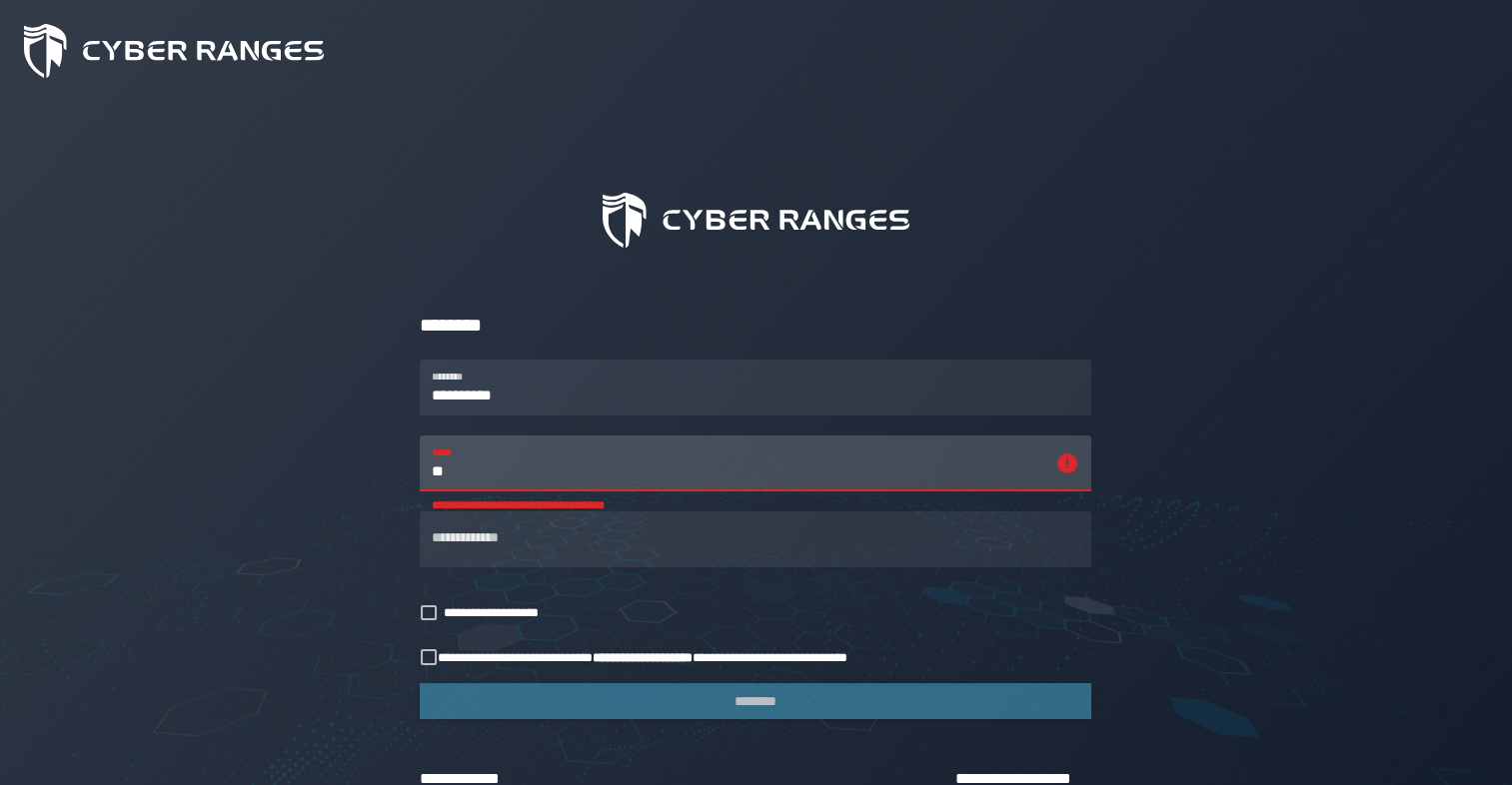type on "*" 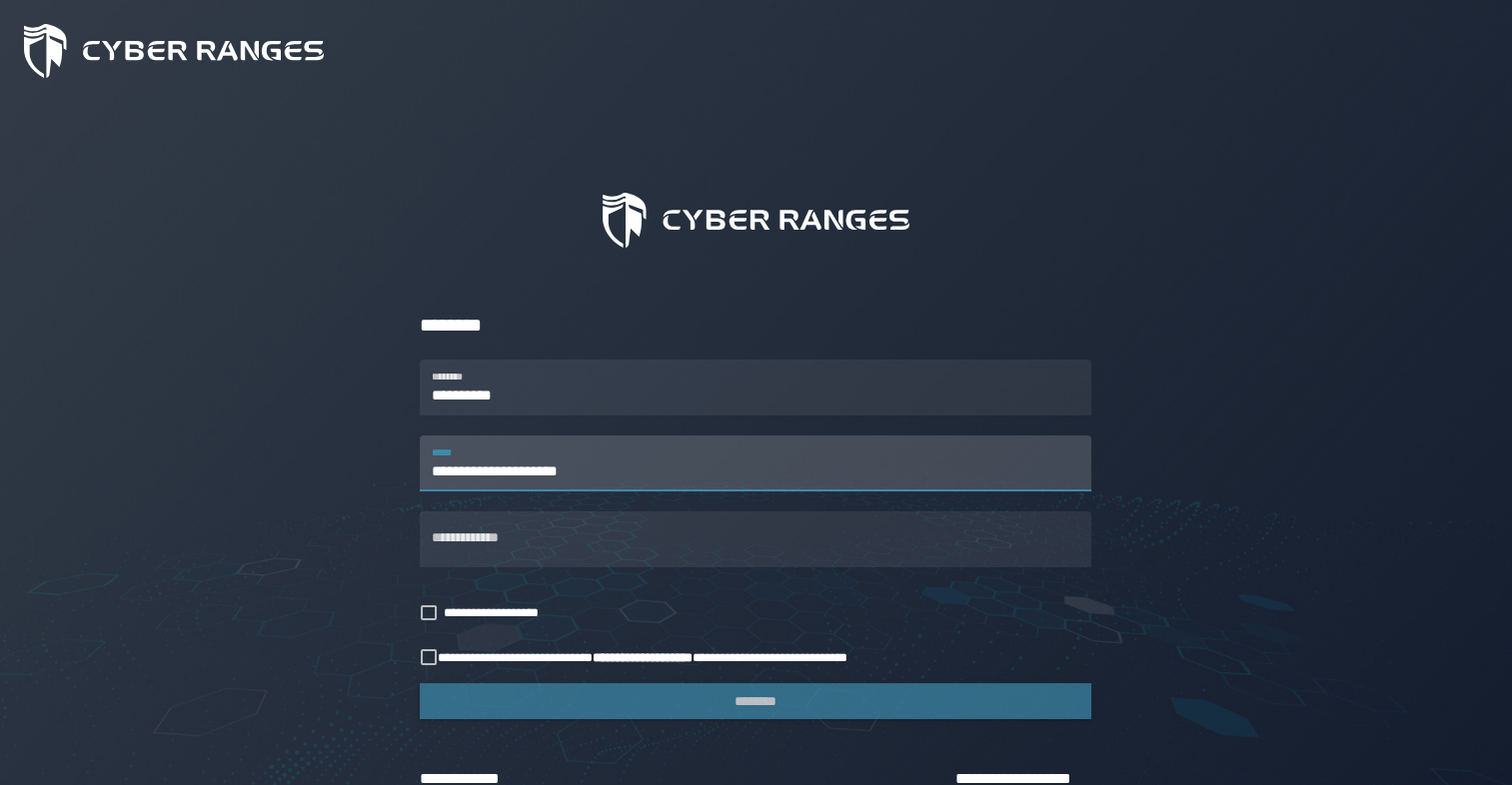 type on "**********" 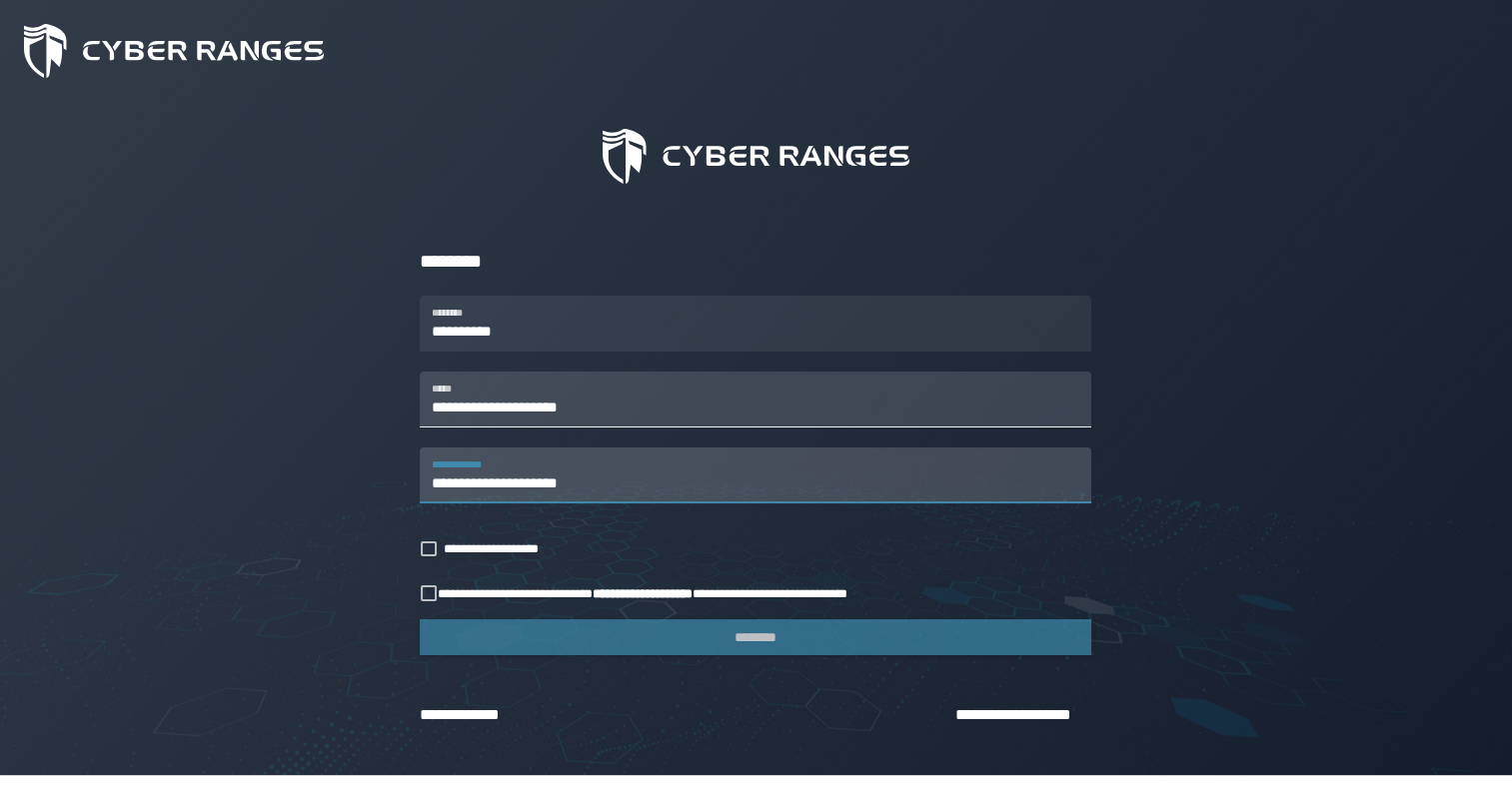scroll, scrollTop: 75, scrollLeft: 0, axis: vertical 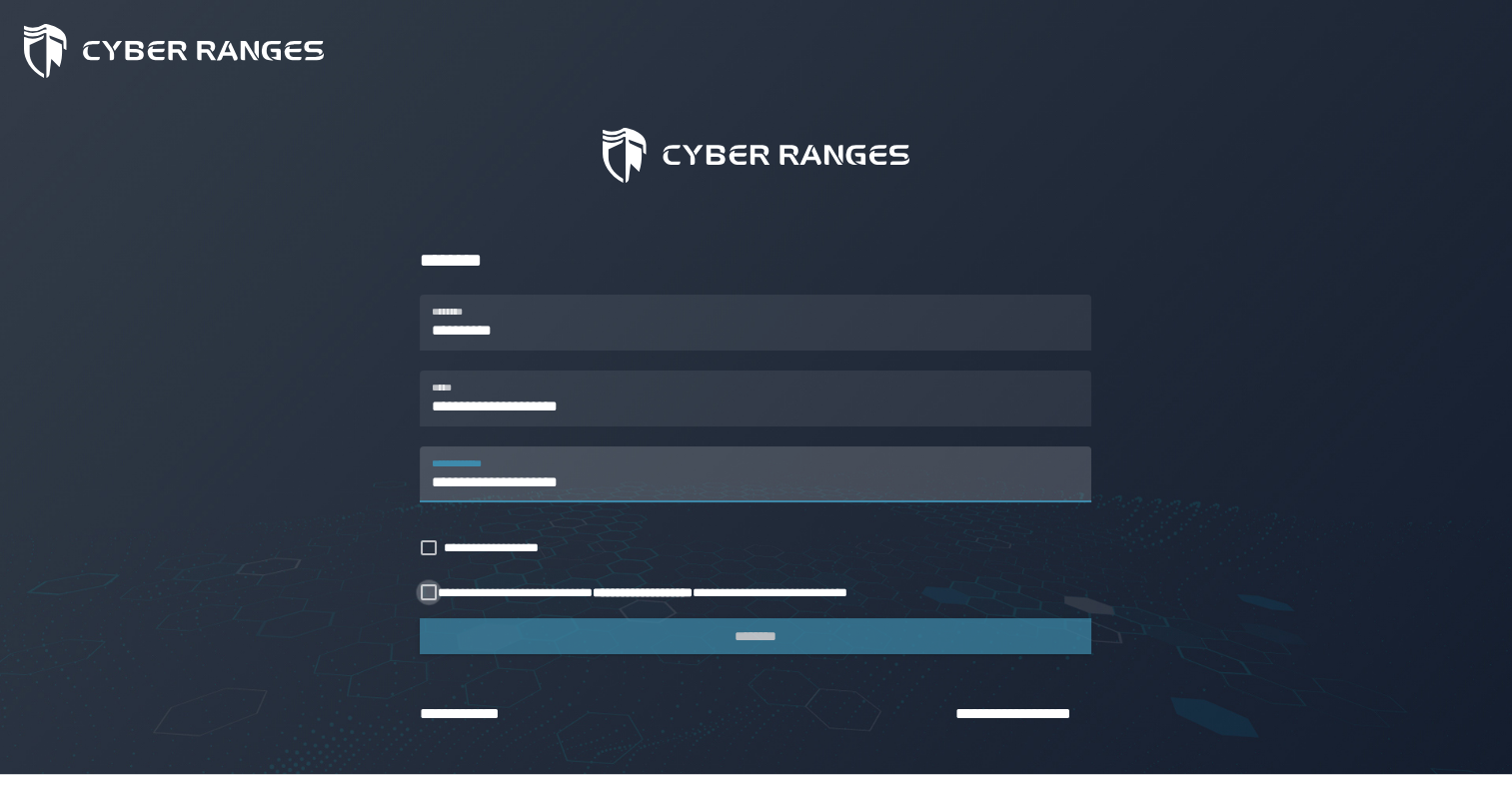 type on "**********" 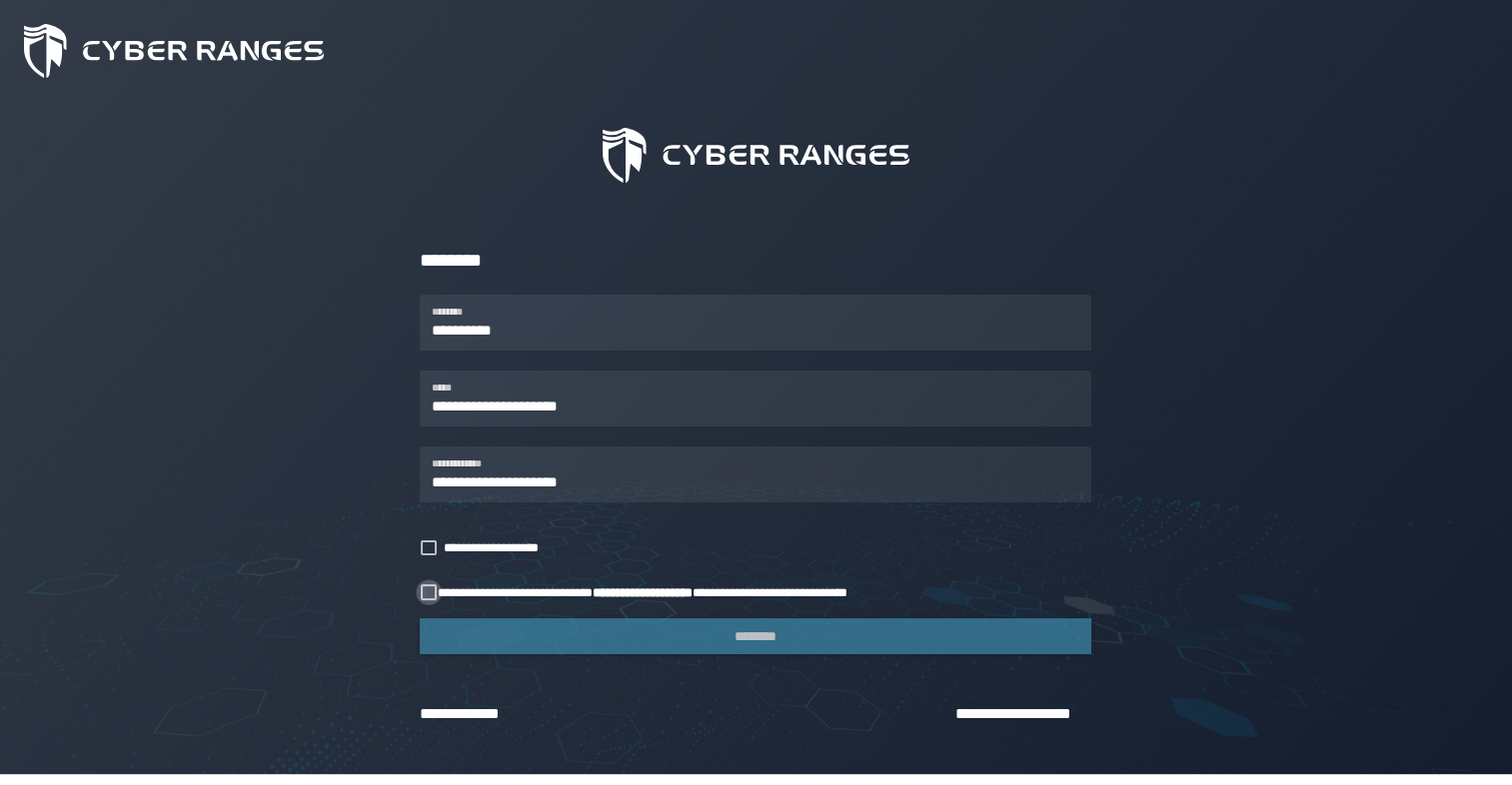 click 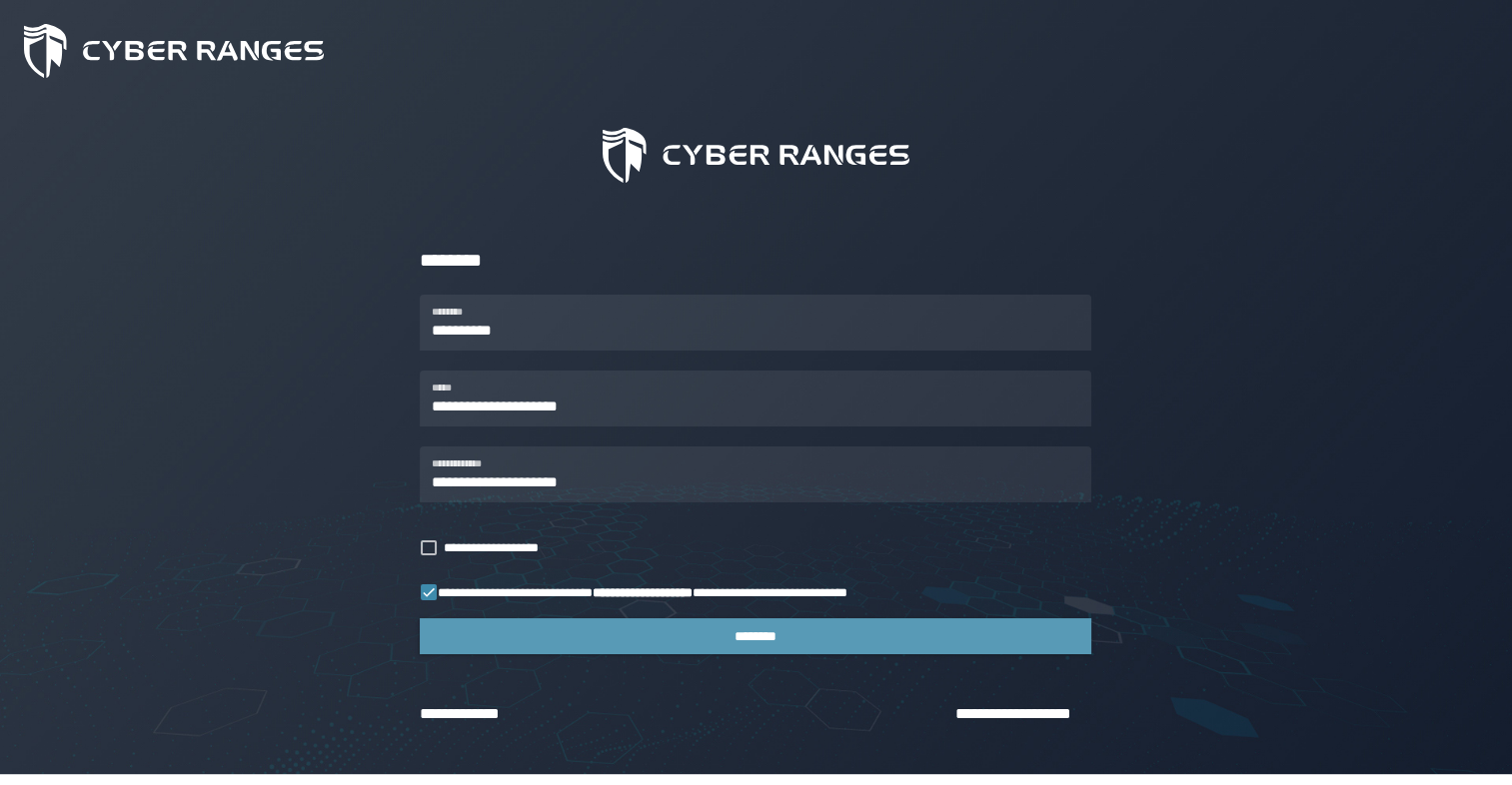 click on "********" at bounding box center [756, 636] 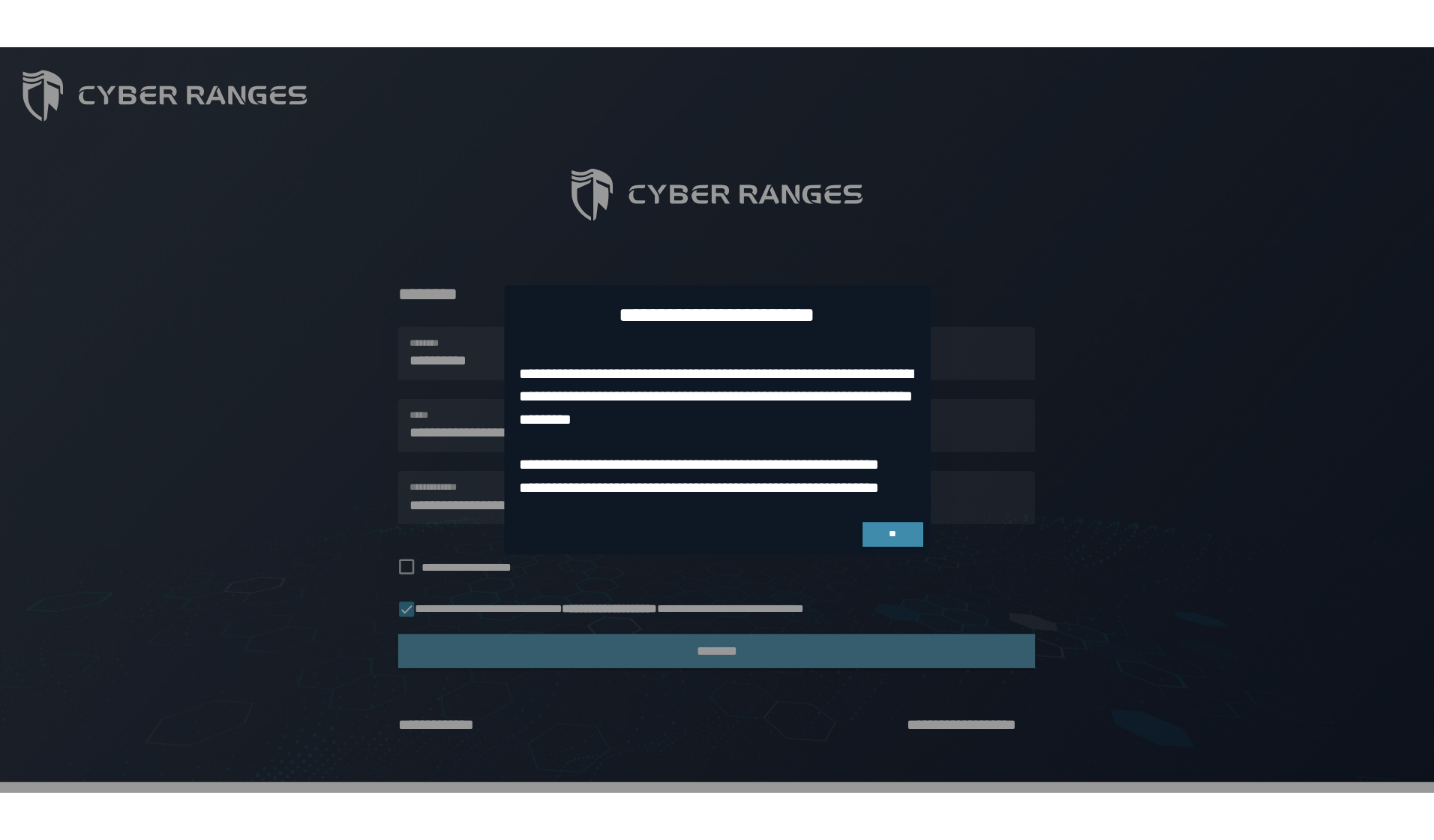 scroll, scrollTop: 0, scrollLeft: 0, axis: both 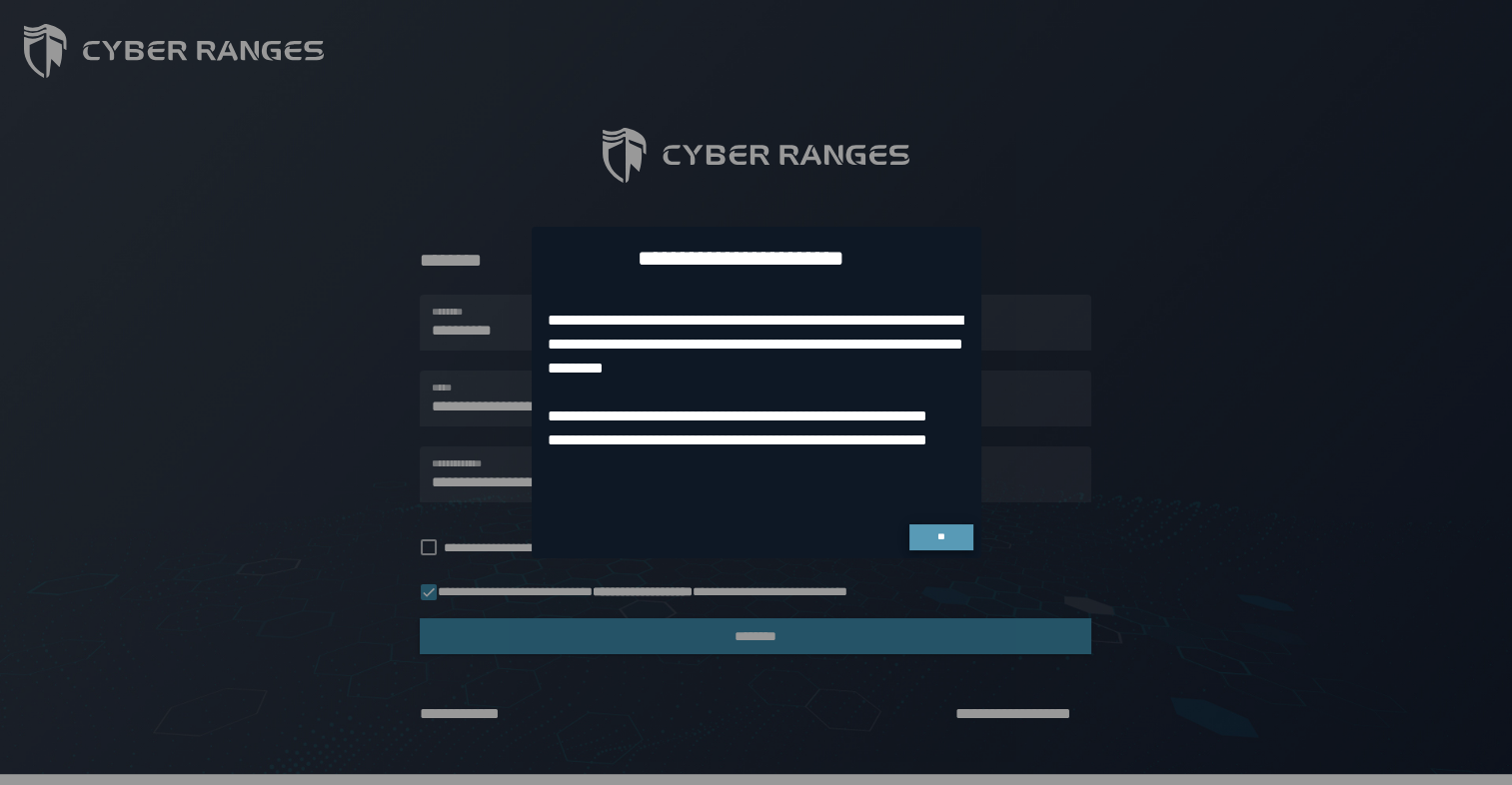 click on "**" at bounding box center [941, 537] 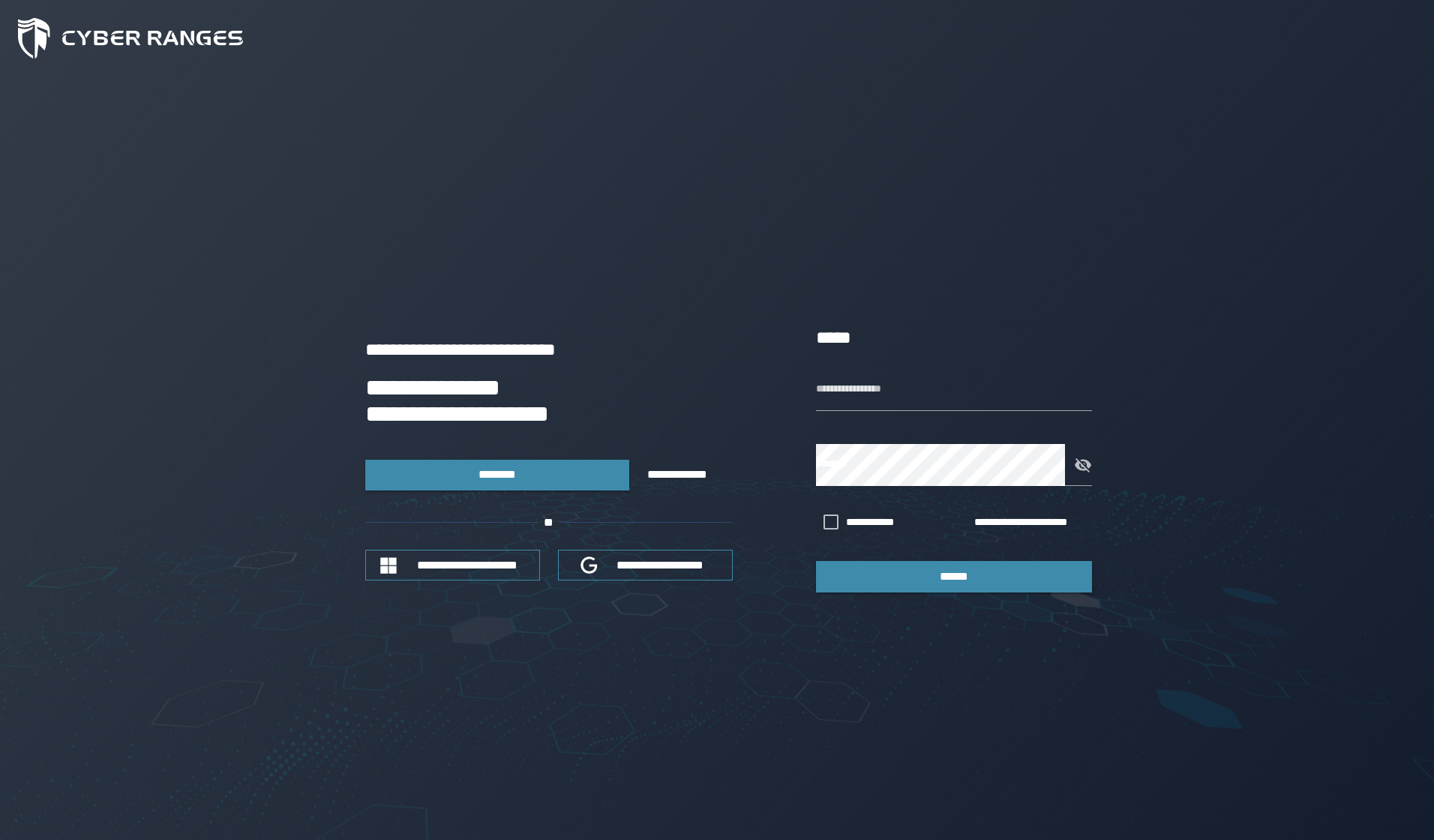 click on "**********" at bounding box center [717, 458] 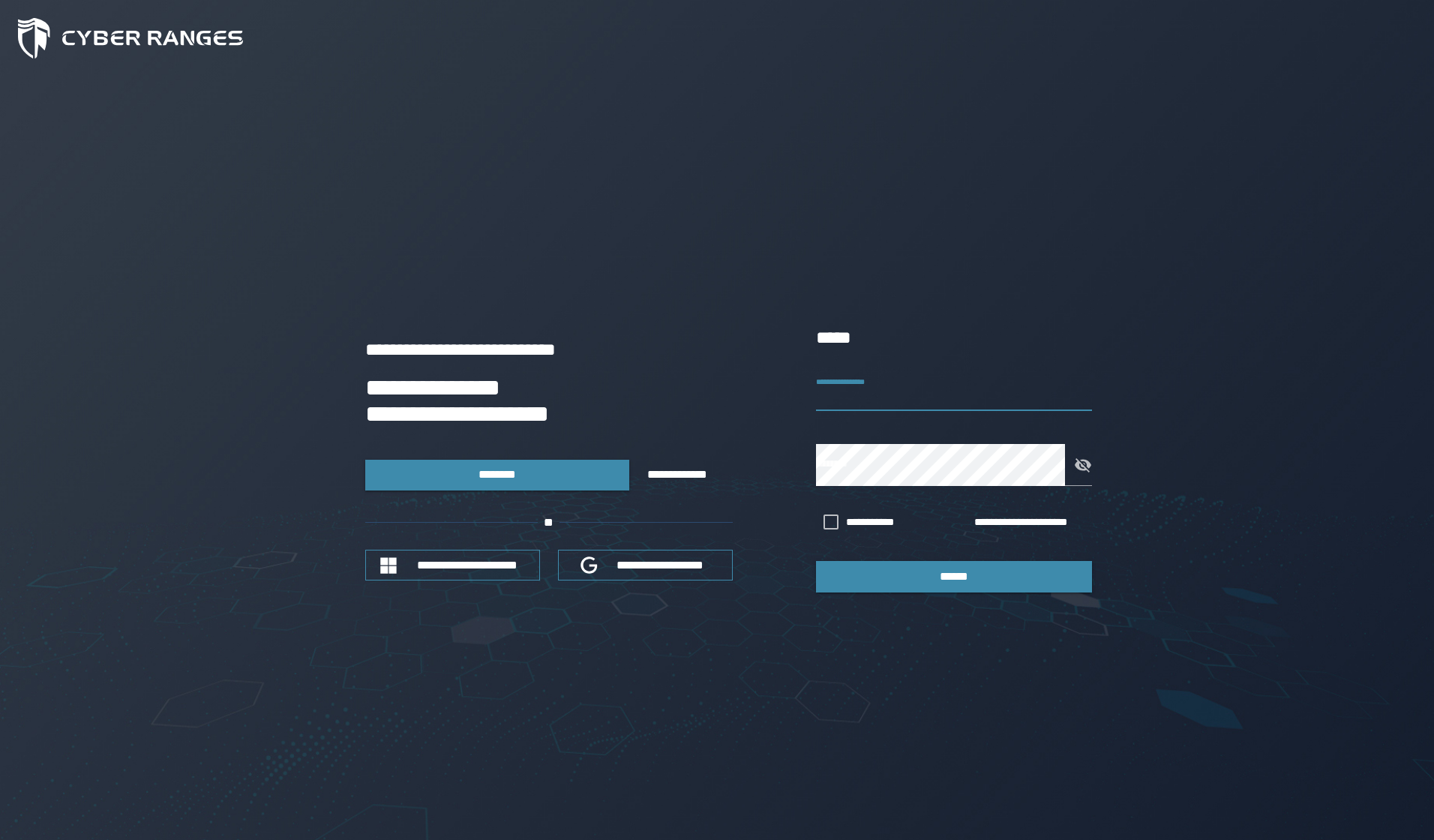 click on "**********" at bounding box center [954, 390] 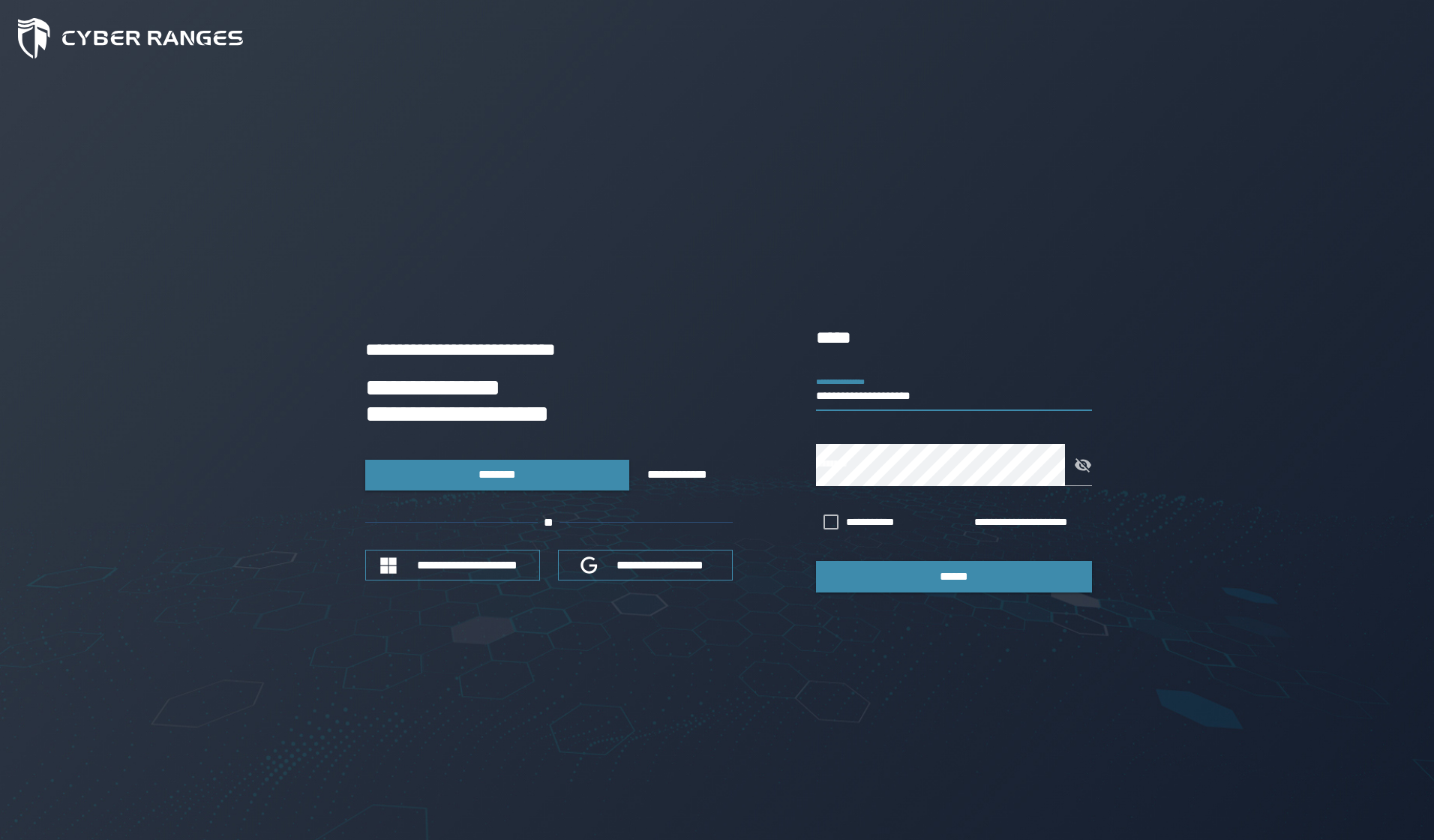 type on "**********" 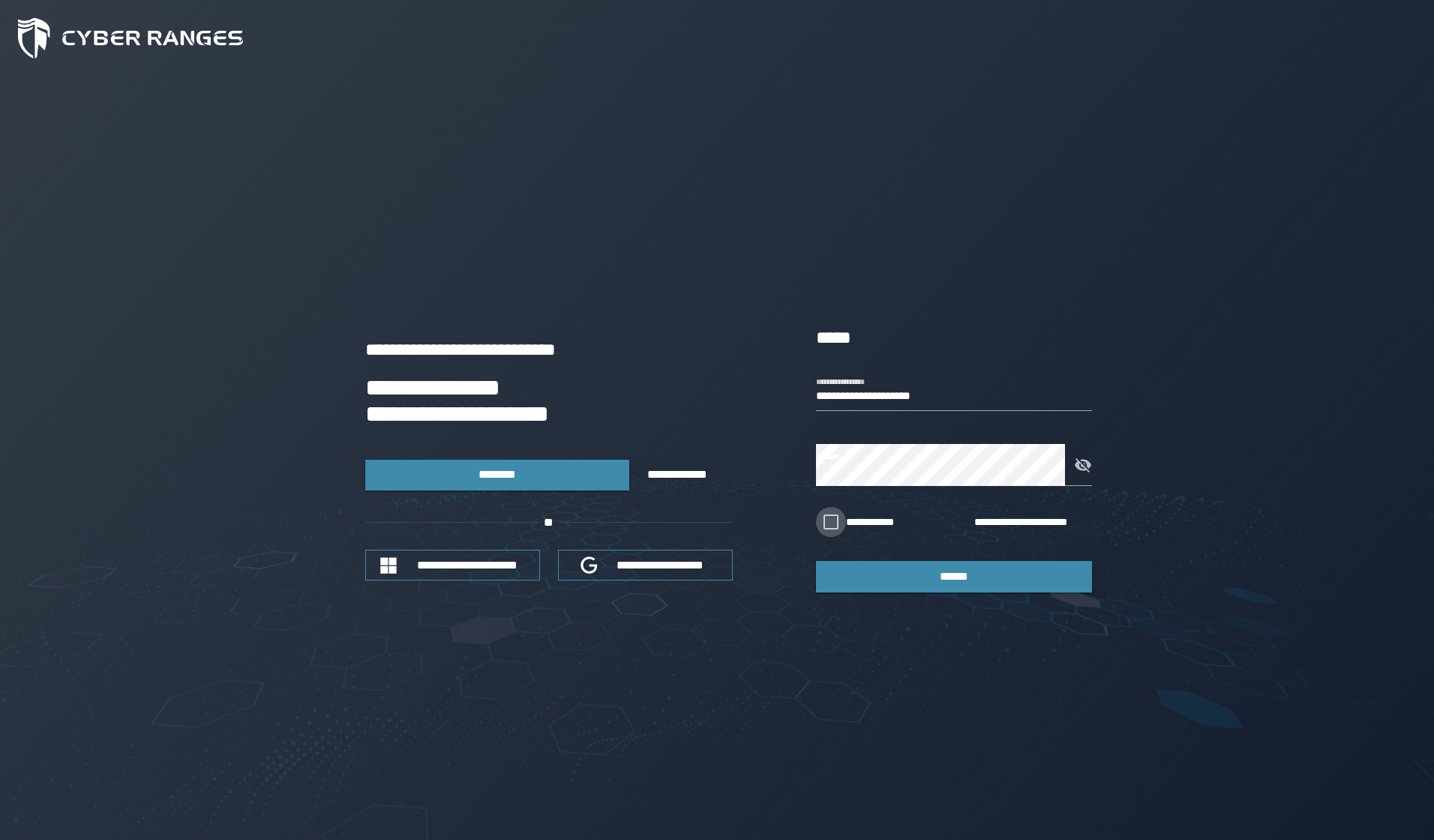 click at bounding box center [831, 522] 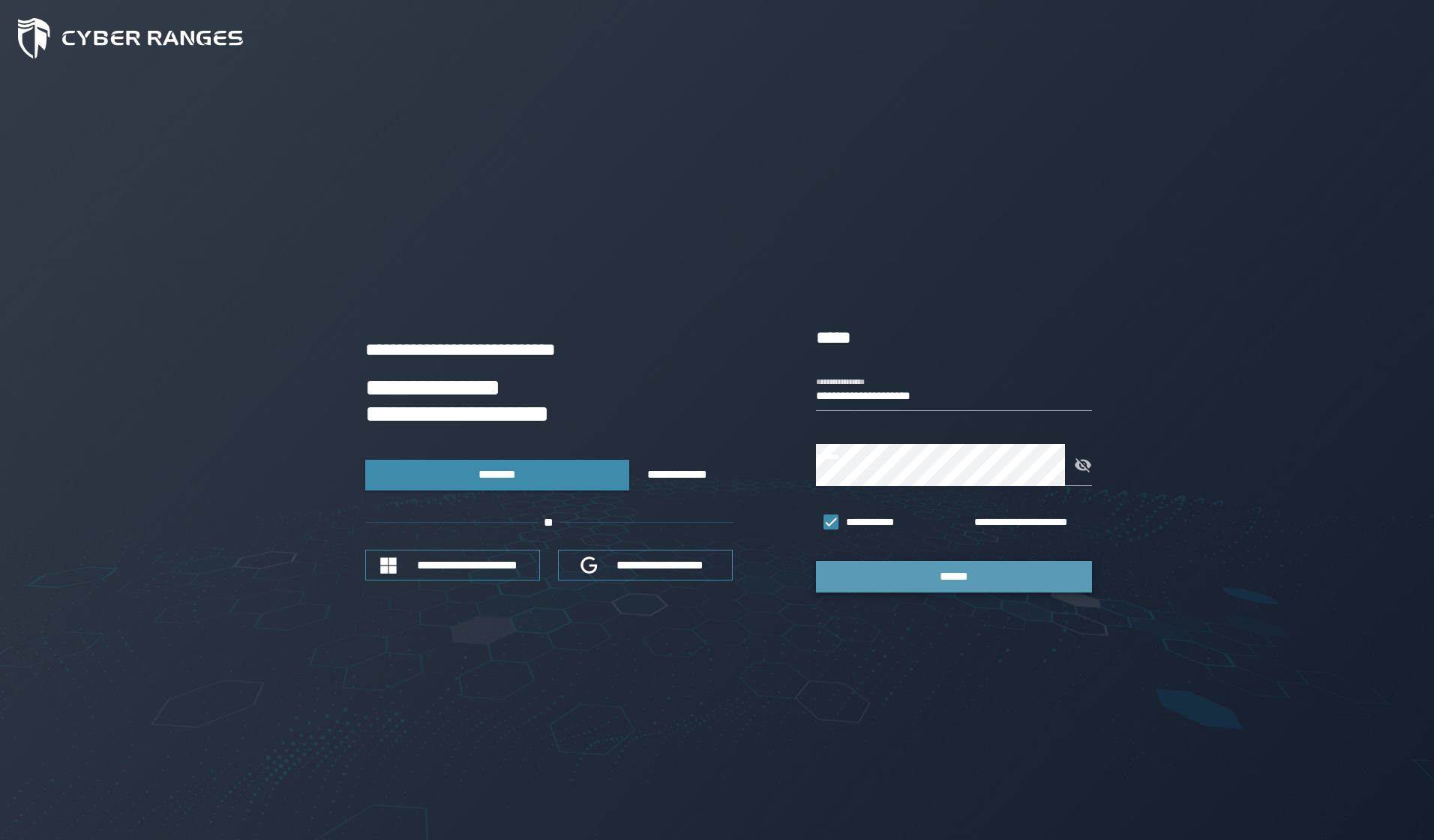 click on "******" at bounding box center (954, 576) 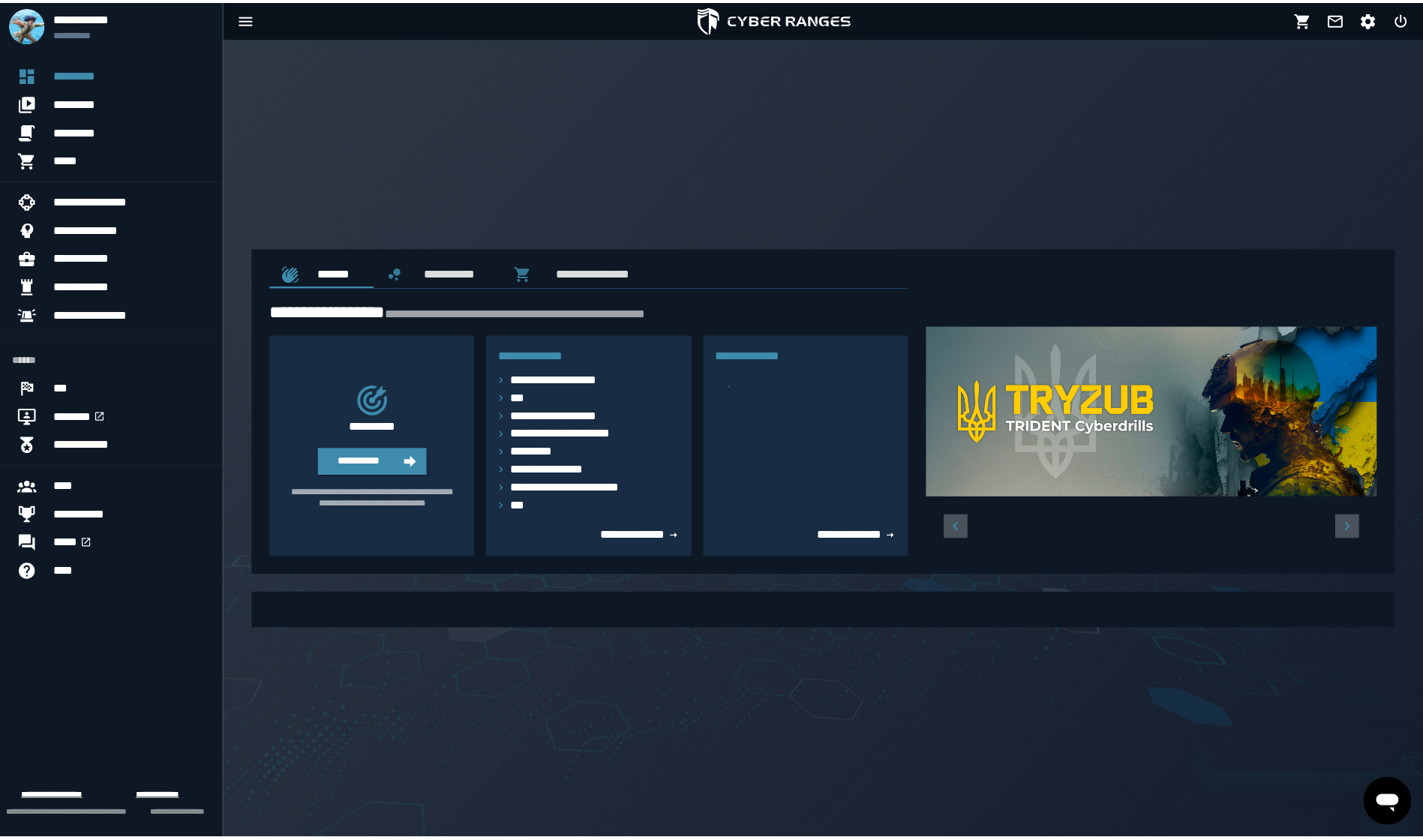 scroll, scrollTop: 0, scrollLeft: 0, axis: both 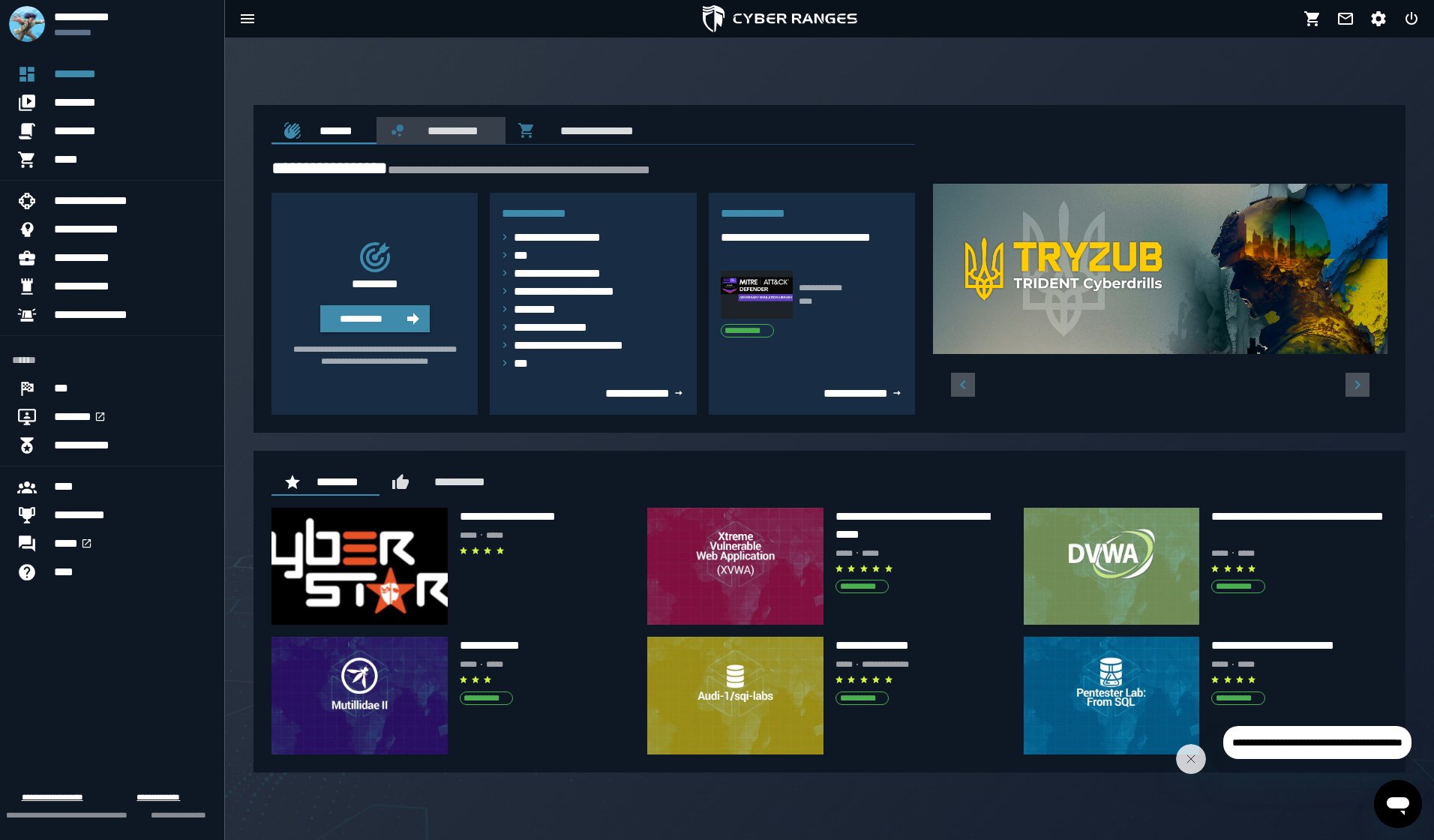 click on "**********" at bounding box center [450, 130] 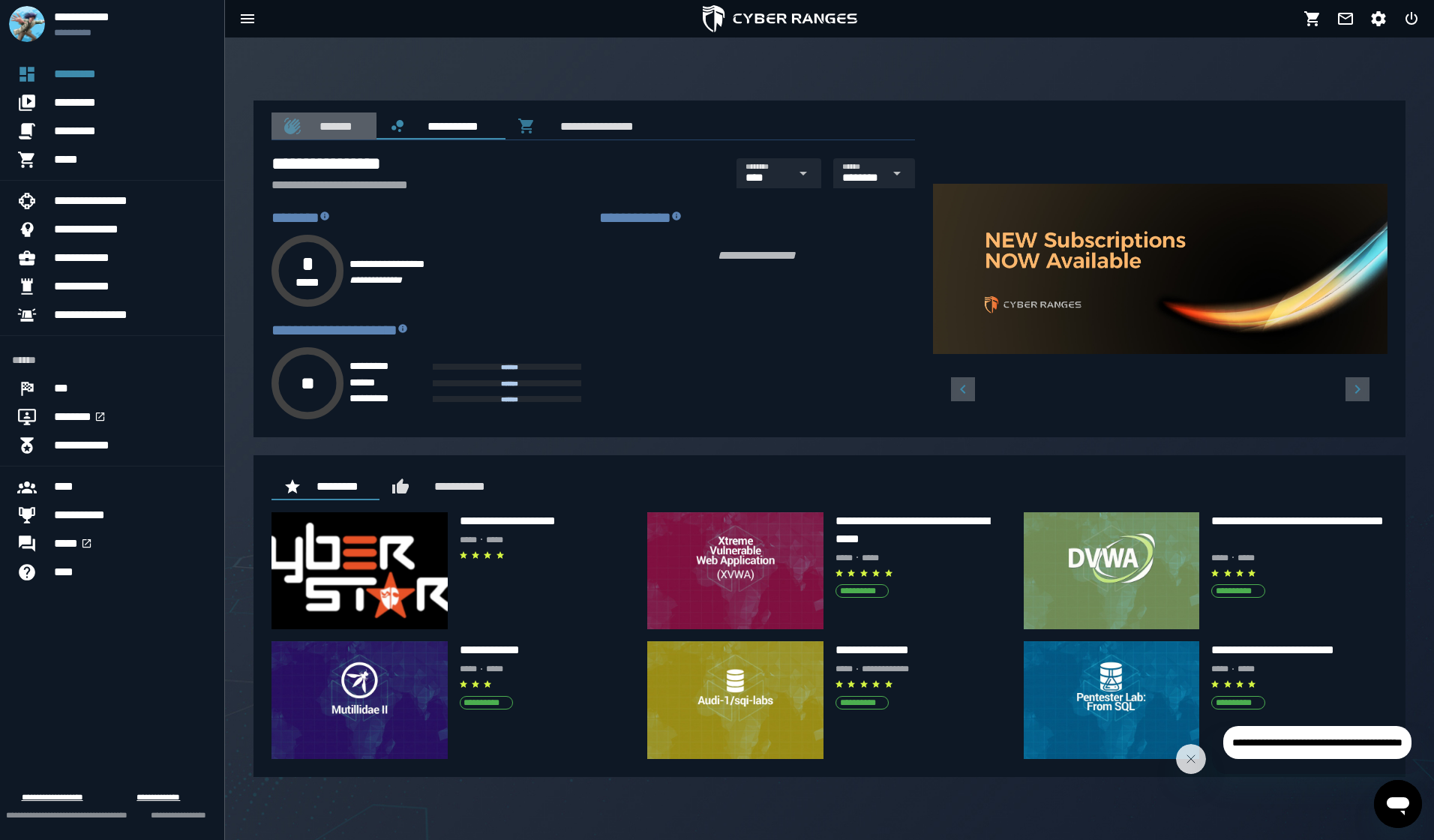 click on "*******" at bounding box center [333, 126] 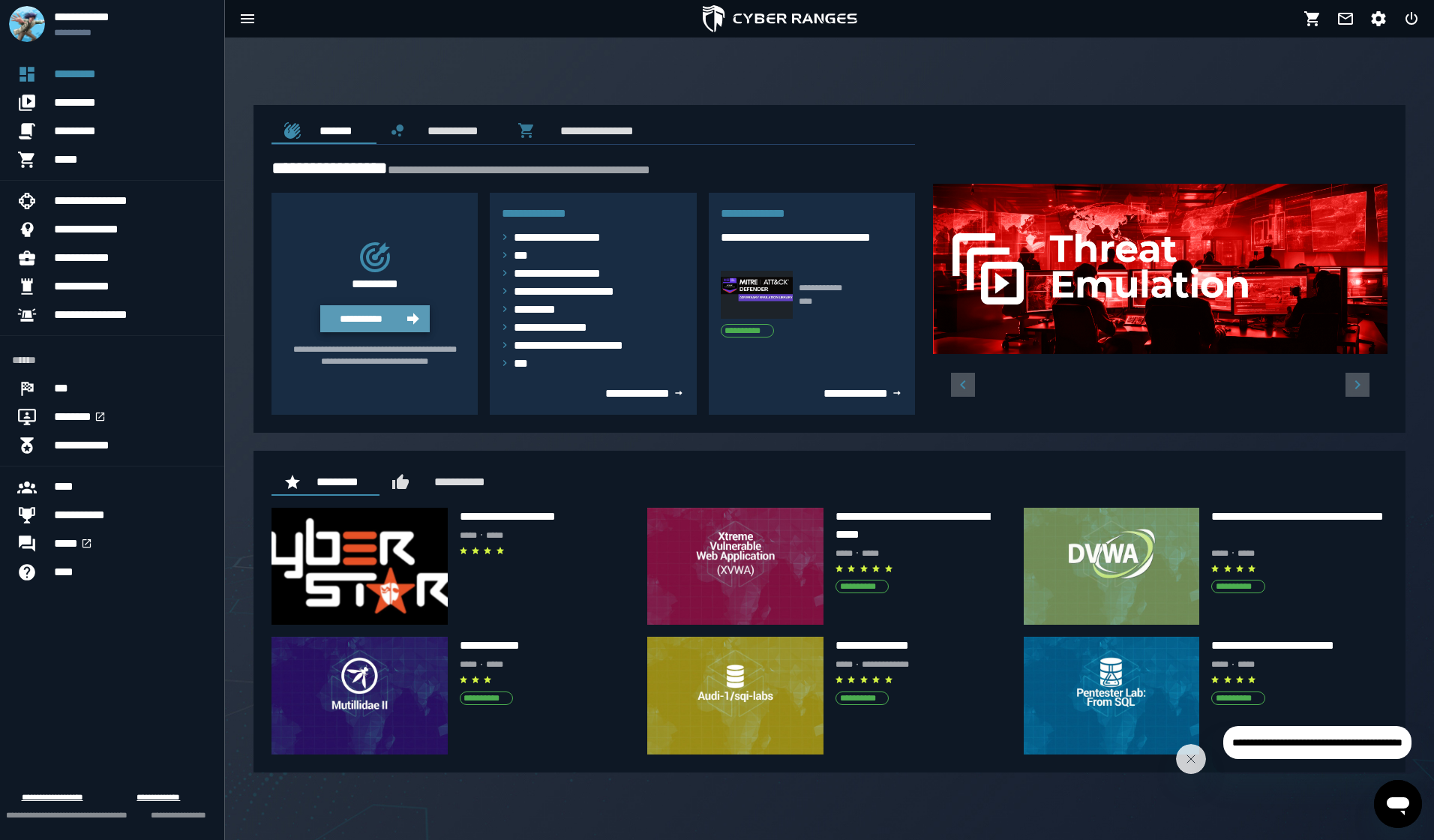 click on "**********" at bounding box center (362, 319) 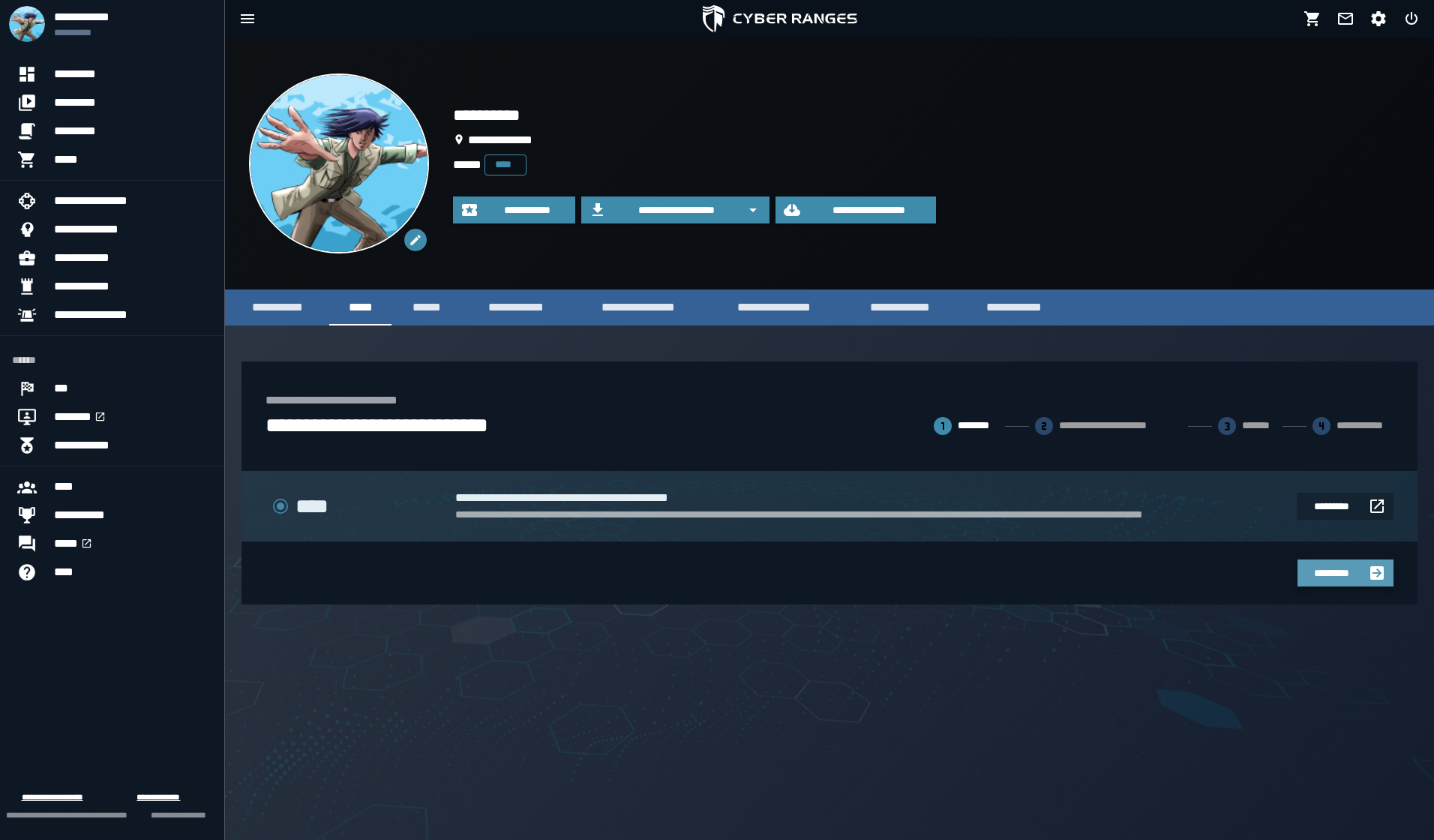 click on "*********" at bounding box center (1332, 573) 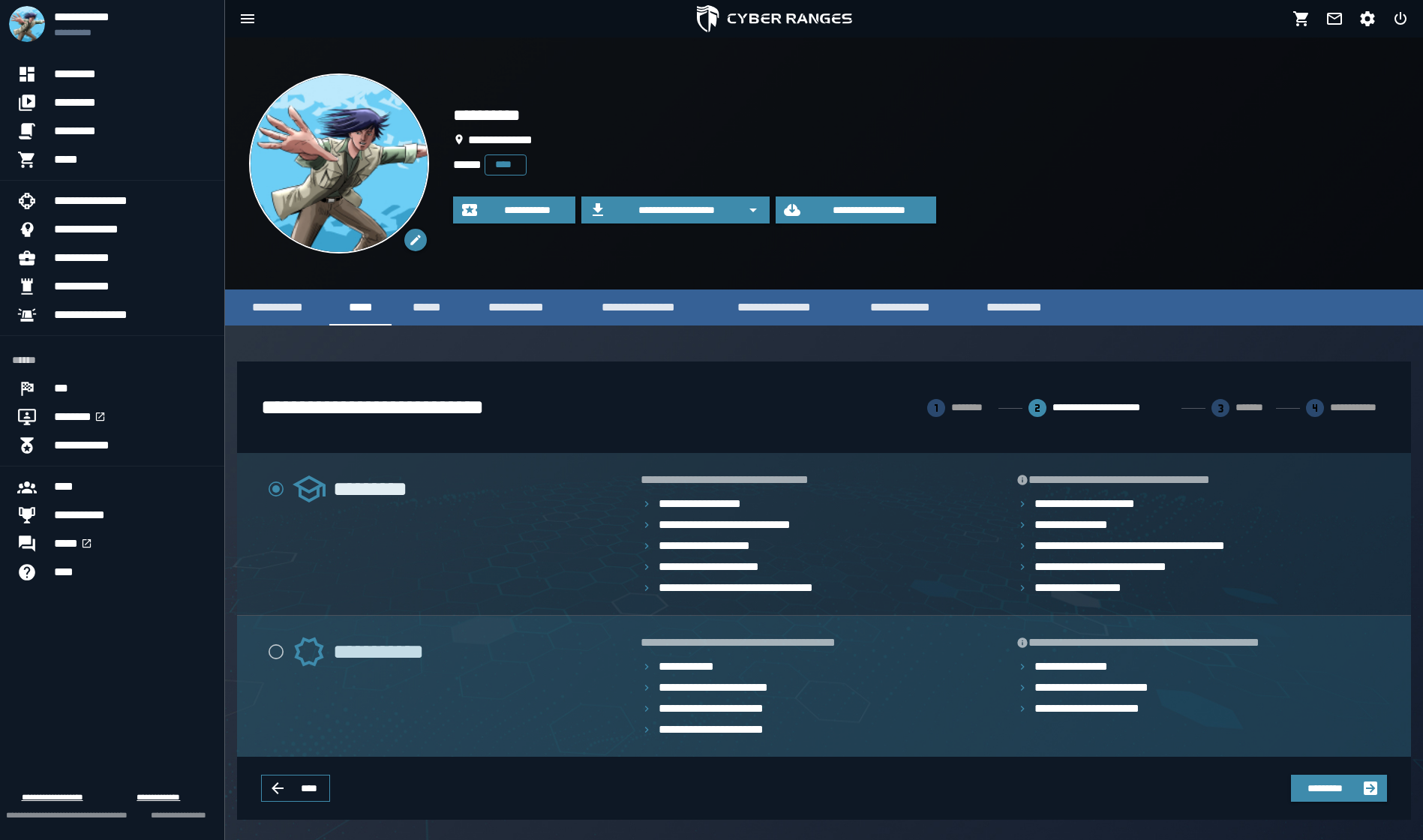 scroll, scrollTop: 16, scrollLeft: 0, axis: vertical 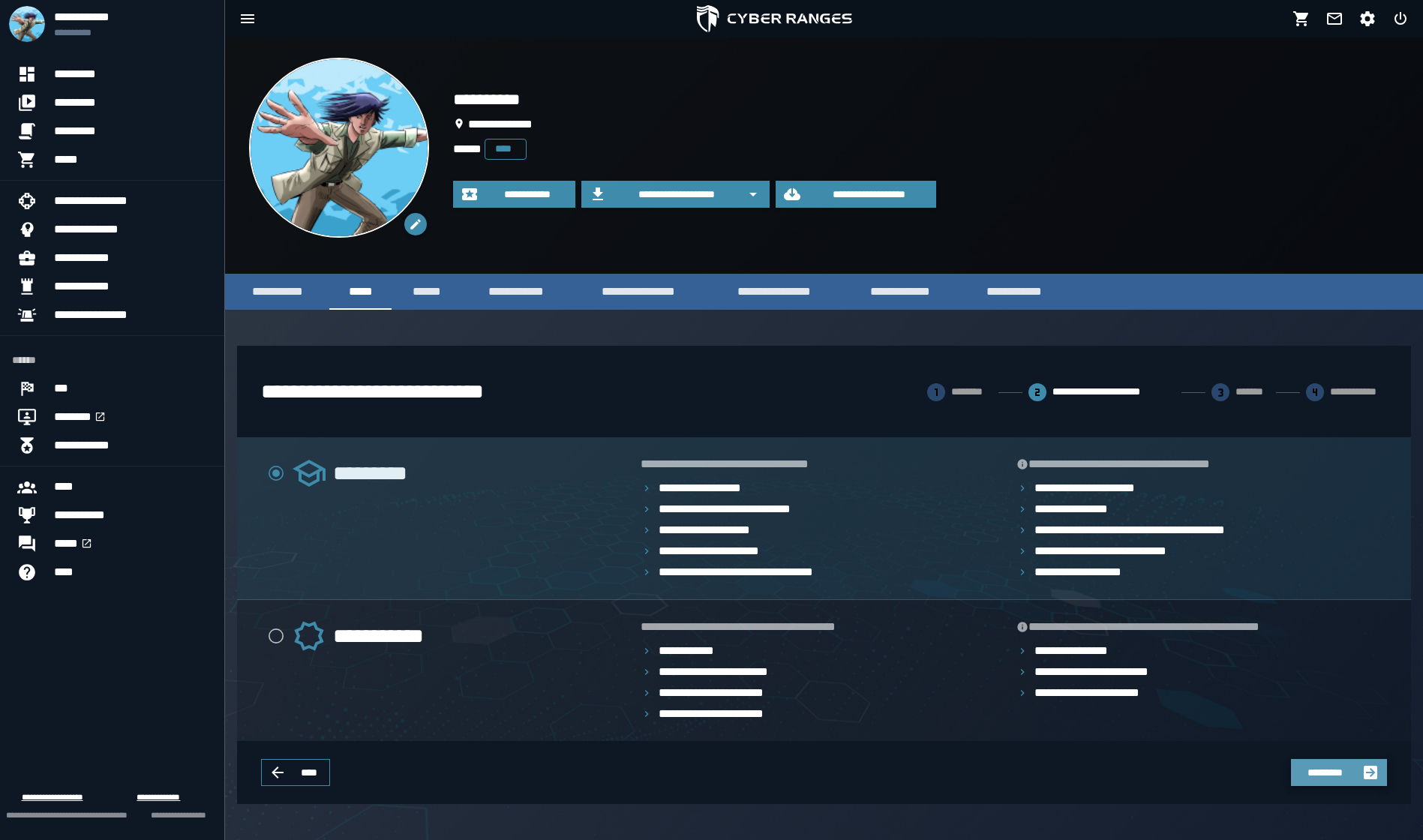 click on "*********" at bounding box center [1325, 772] 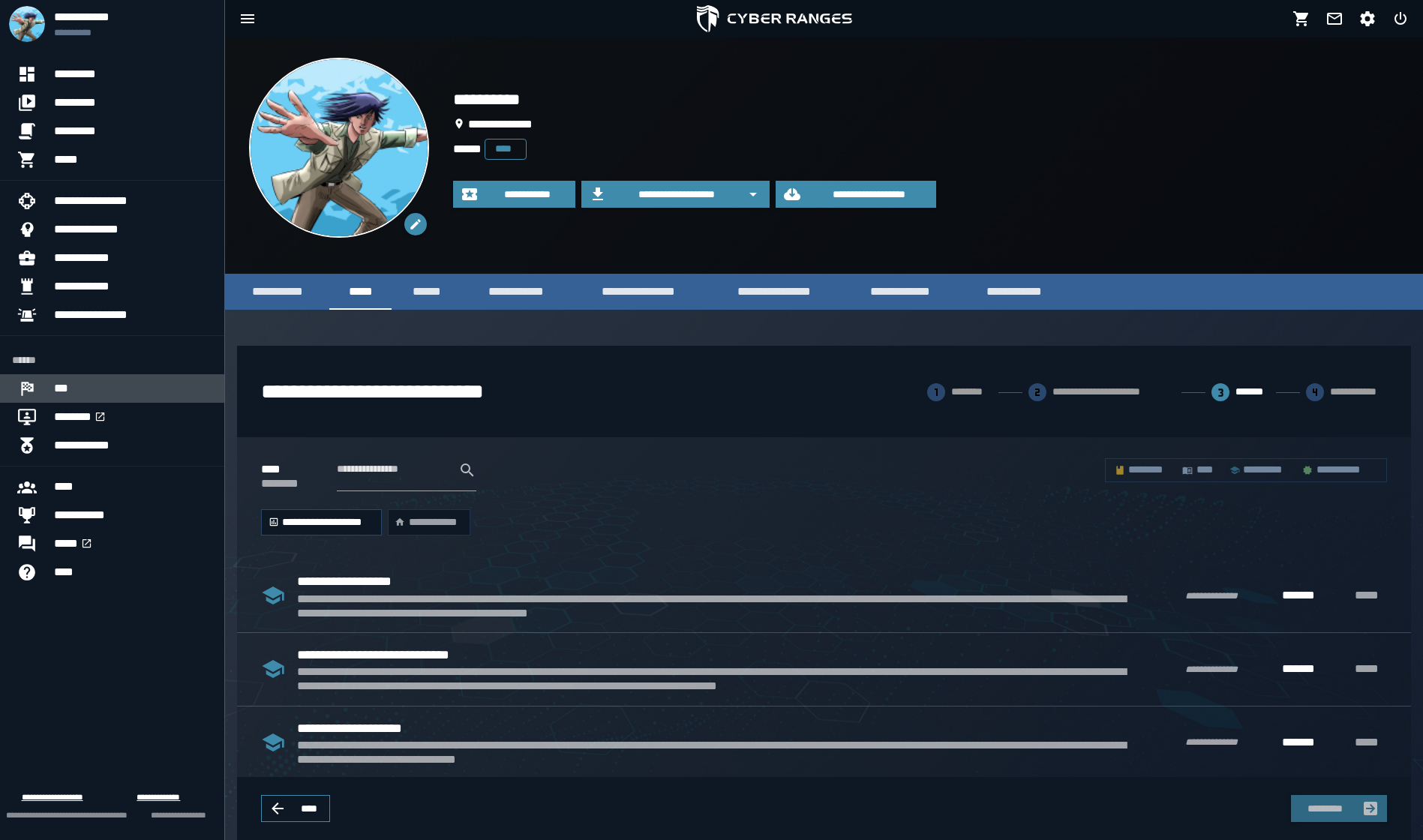 click on "***" at bounding box center (133, 388) 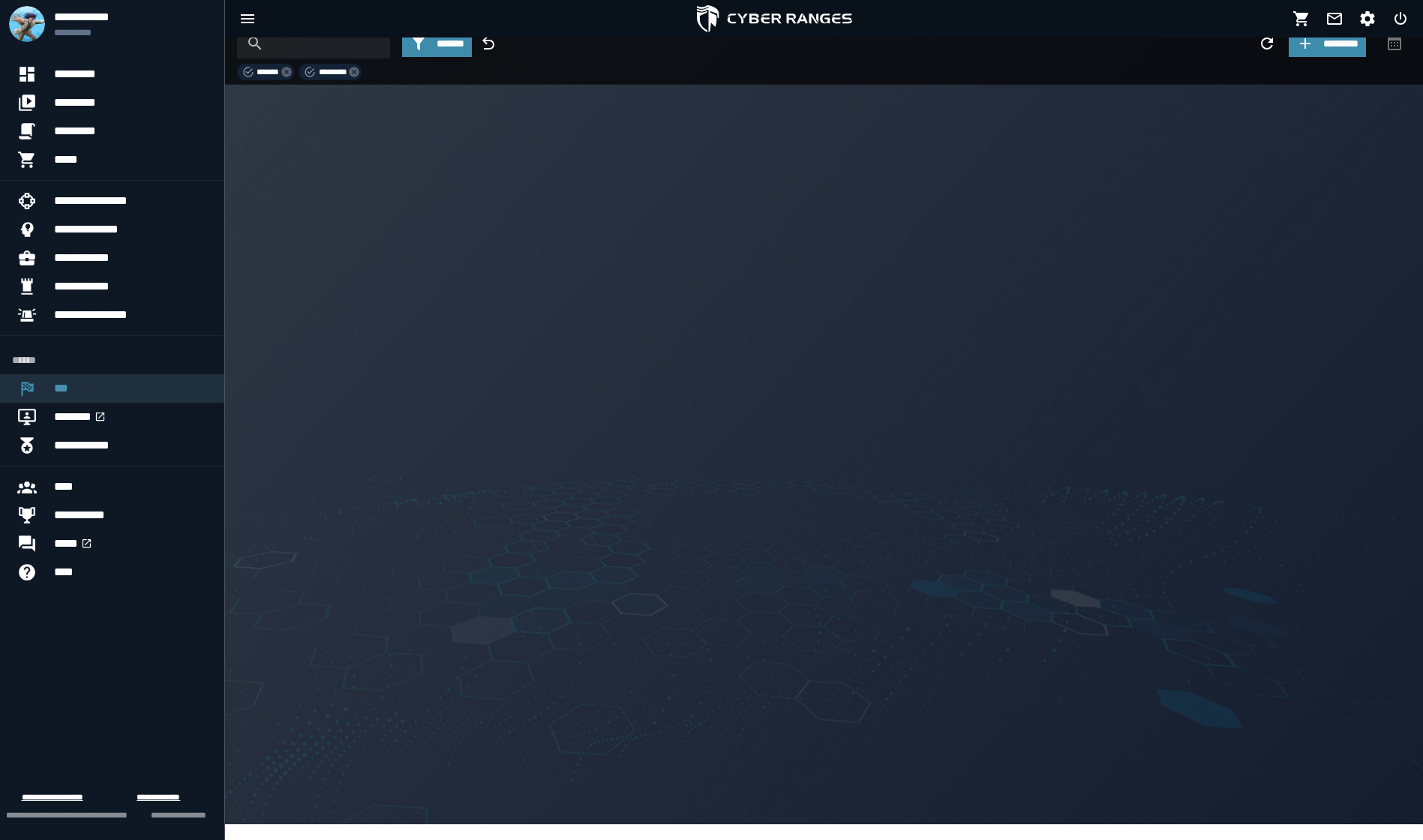 scroll, scrollTop: 0, scrollLeft: 0, axis: both 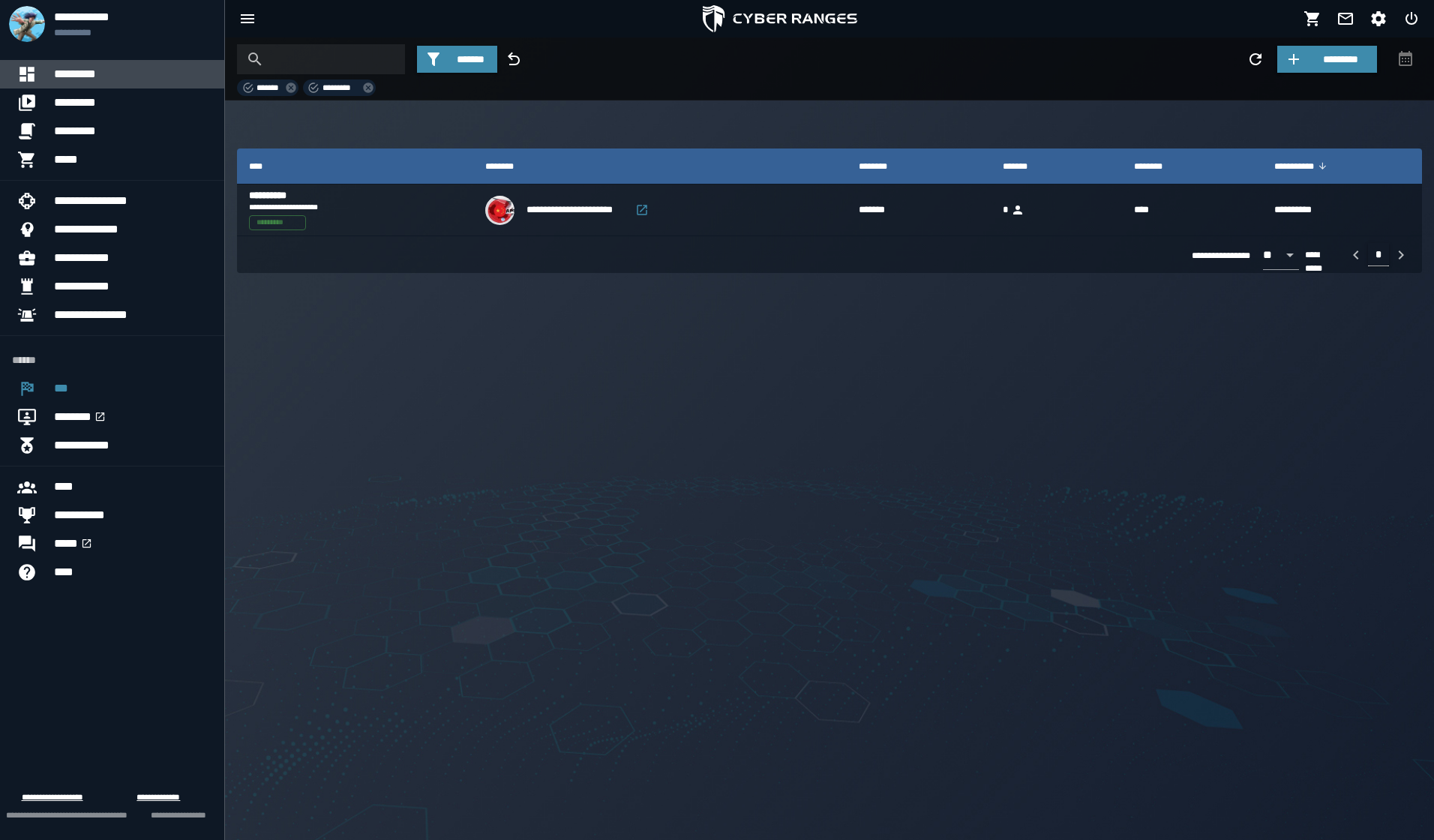 click on "*********" at bounding box center [133, 74] 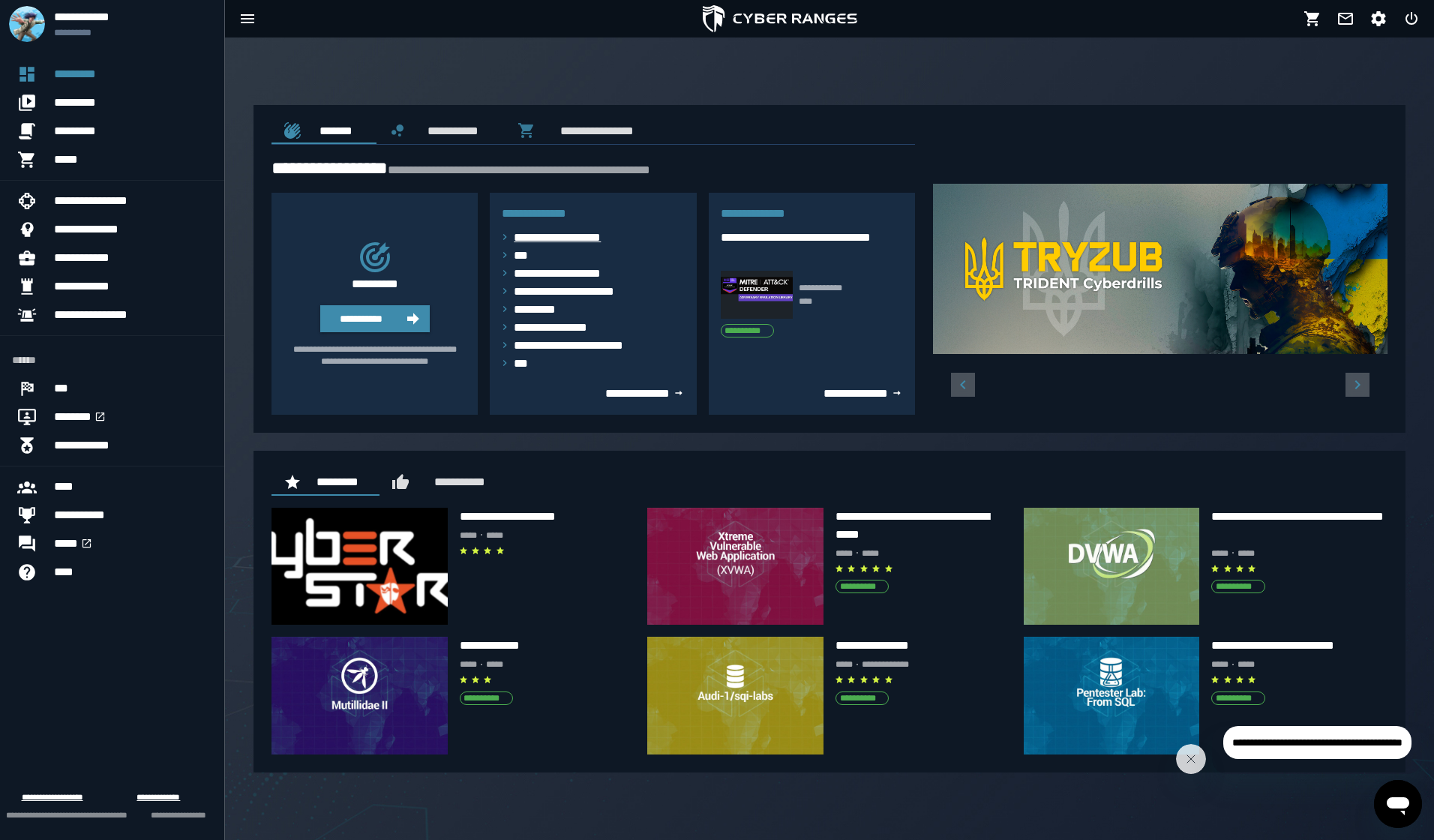 click 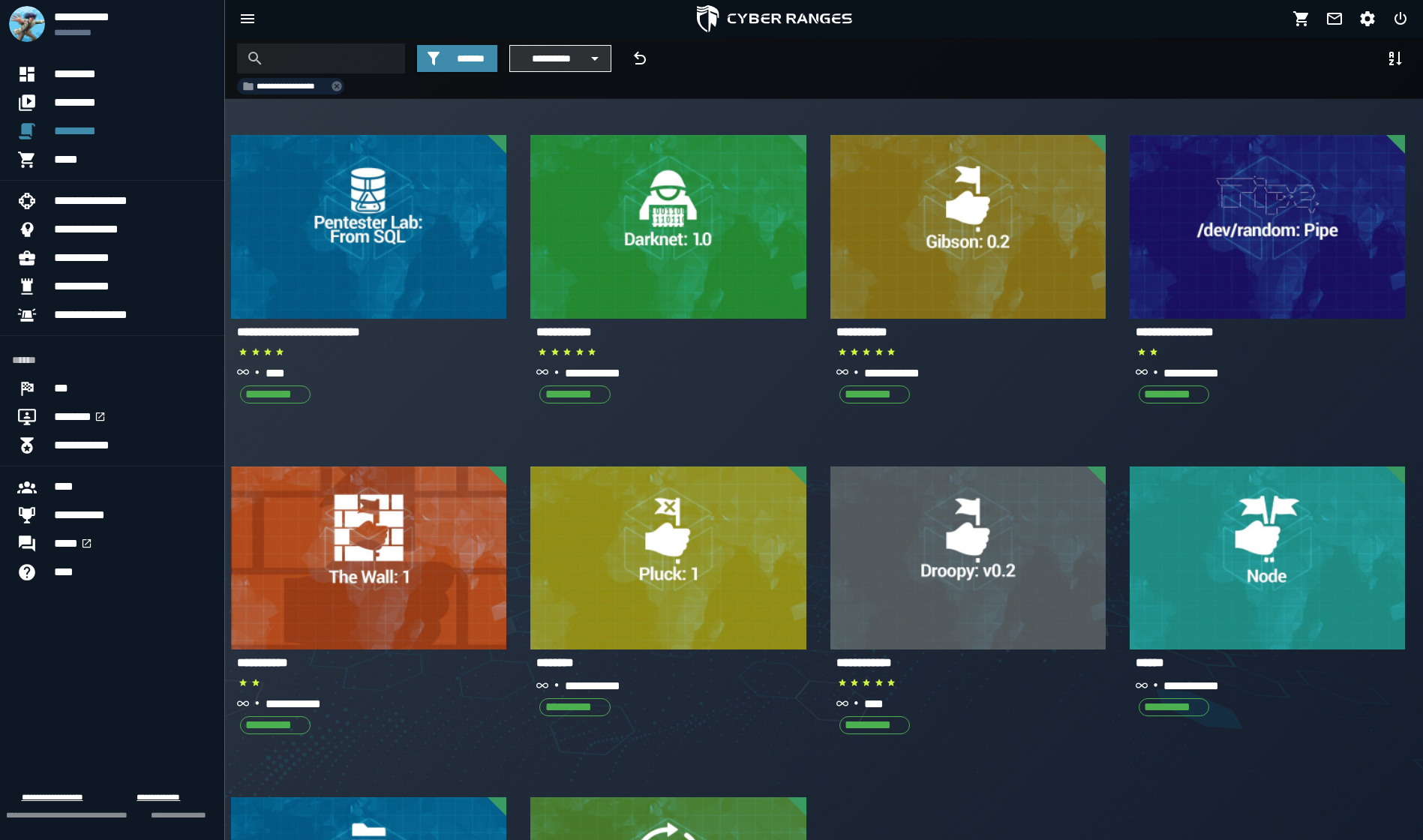 click on "**********" at bounding box center [551, 58] 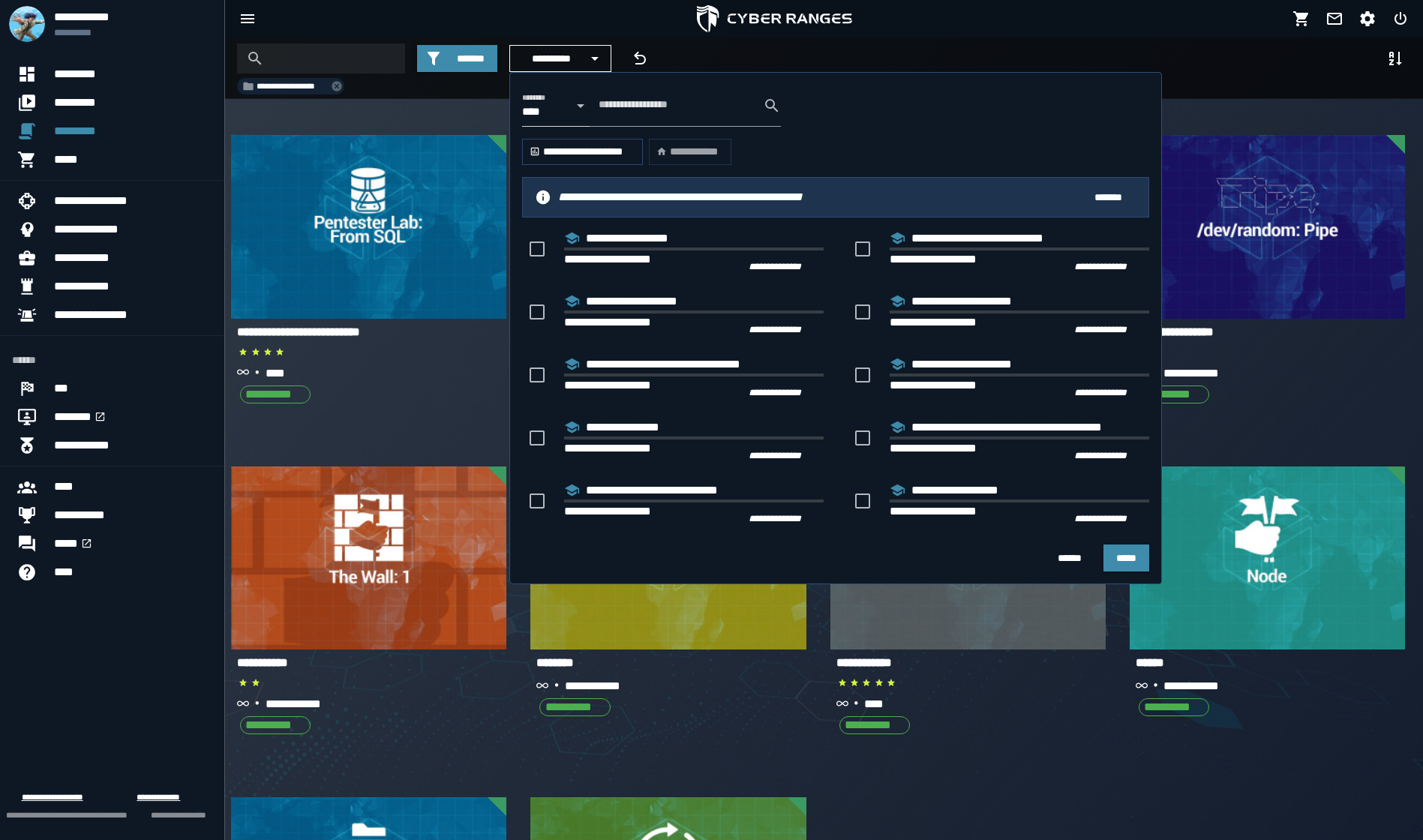 click on "**********" at bounding box center [582, 152] 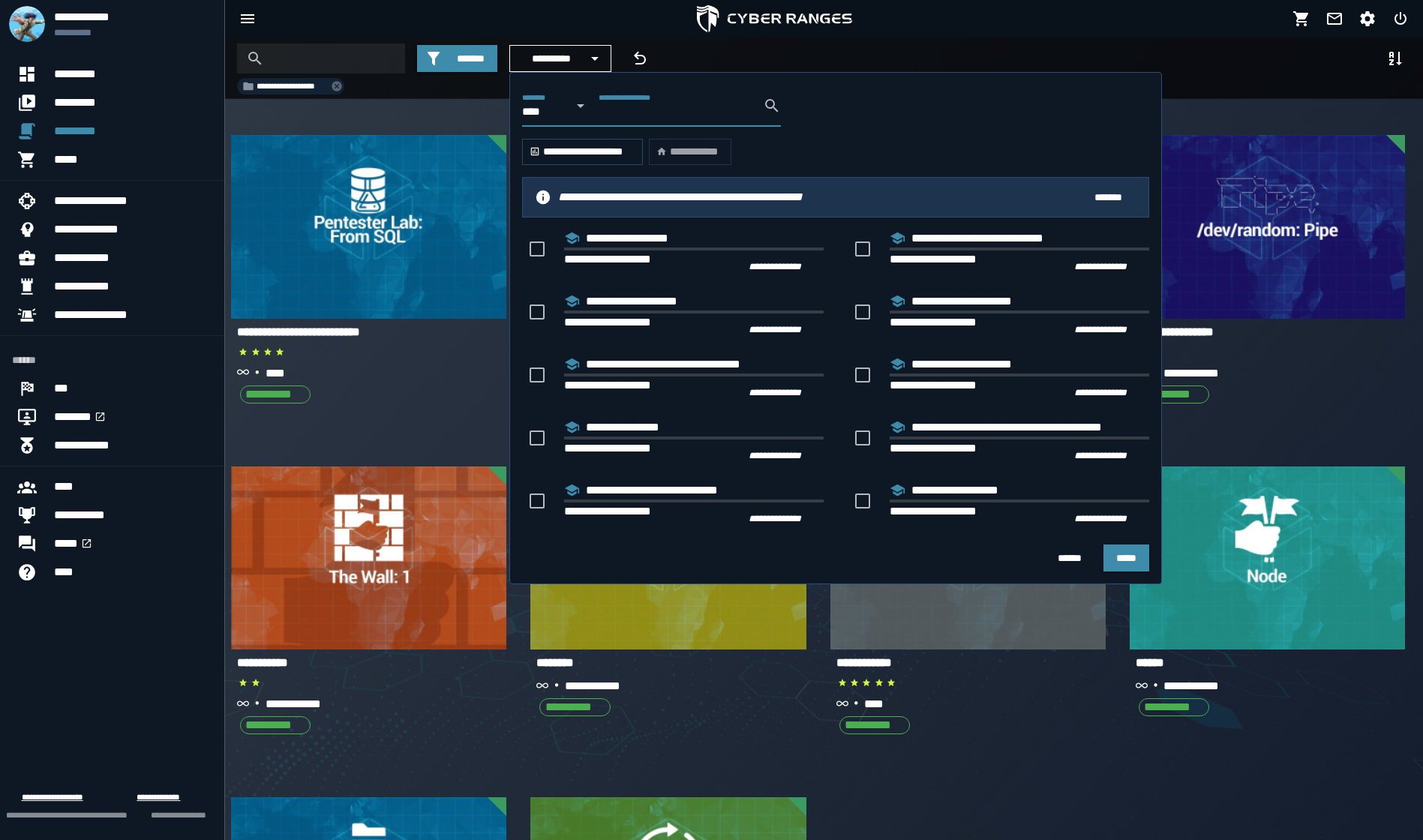 click 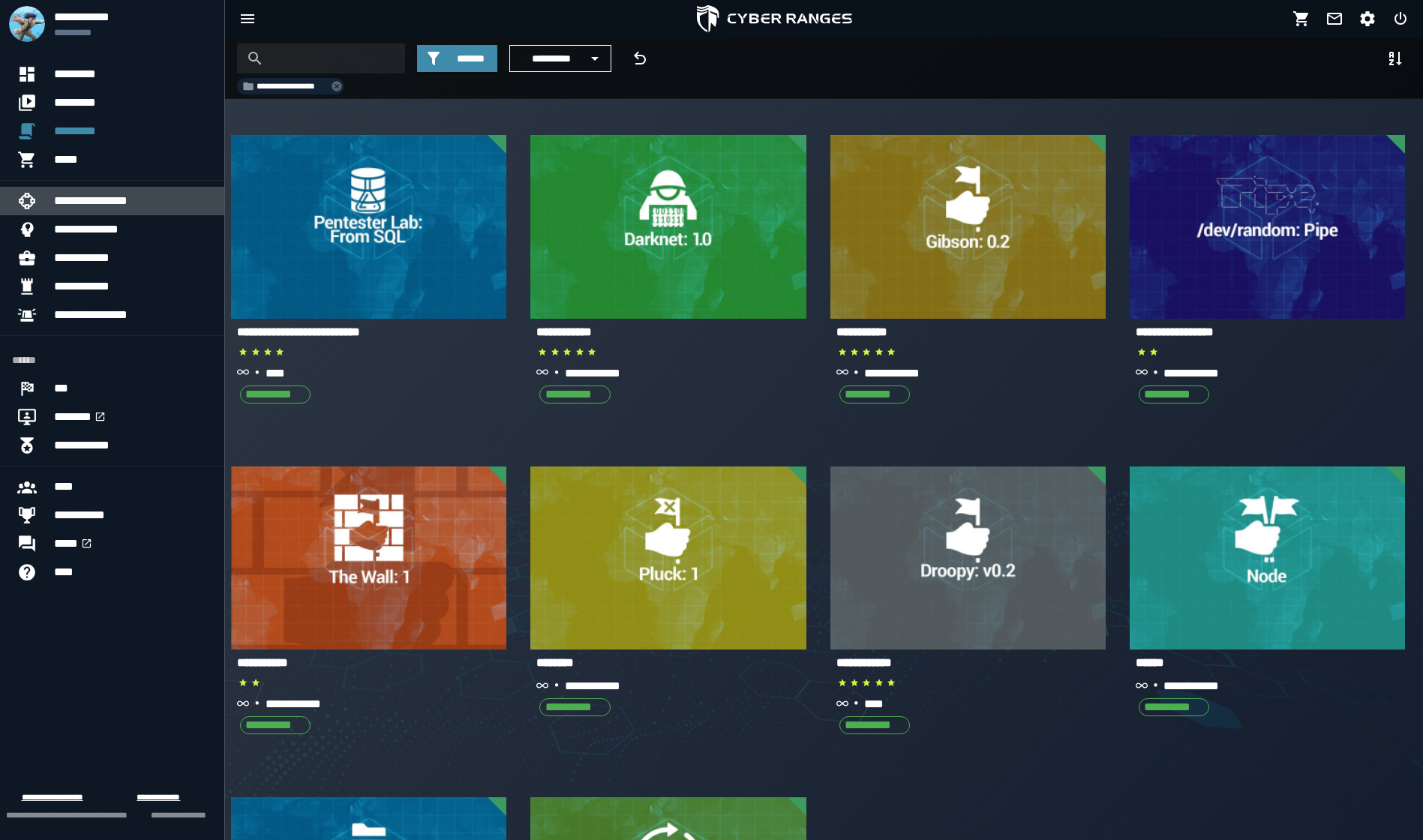 click on "**********" at bounding box center [133, 201] 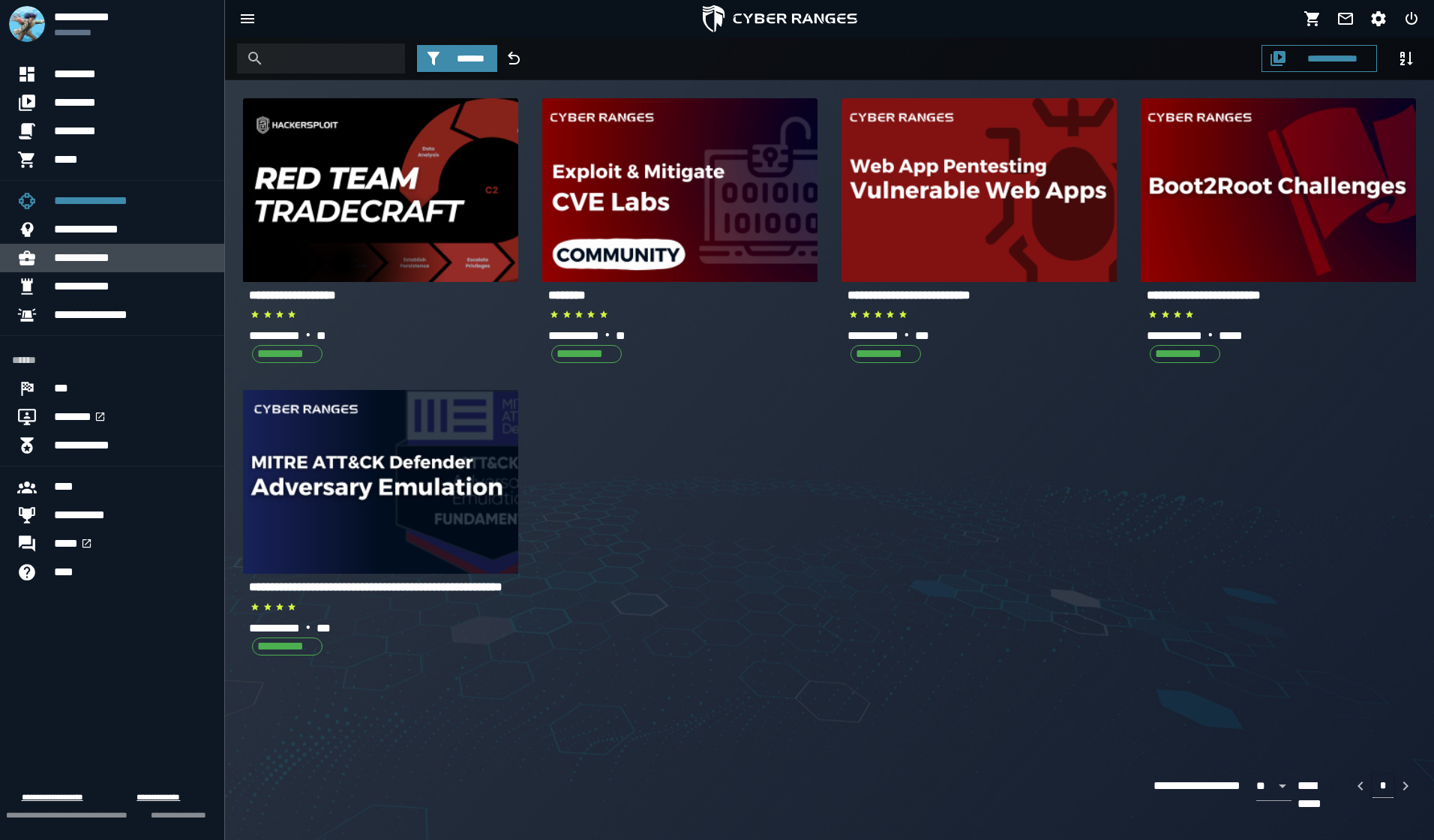 click on "**********" at bounding box center [133, 258] 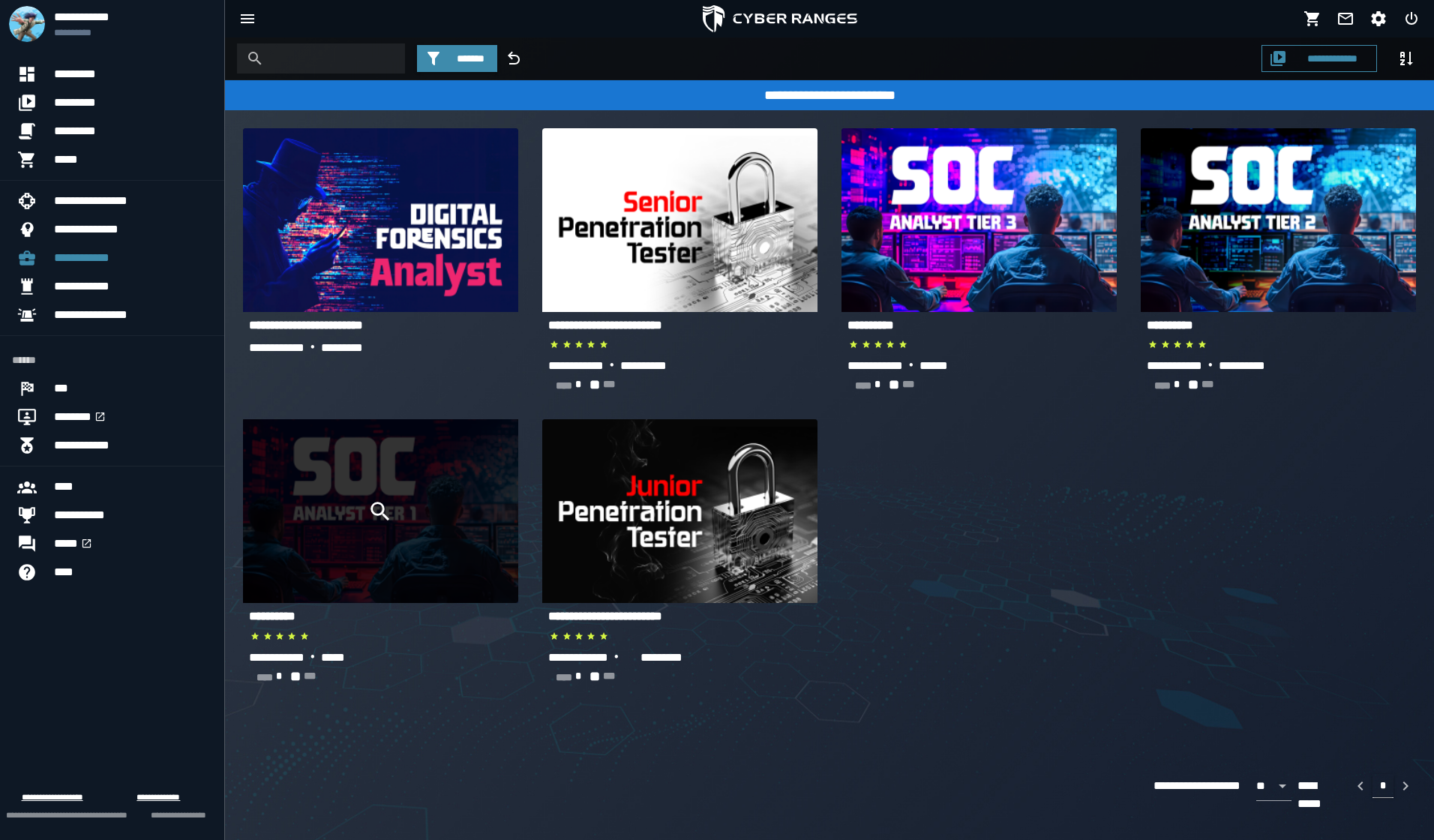click 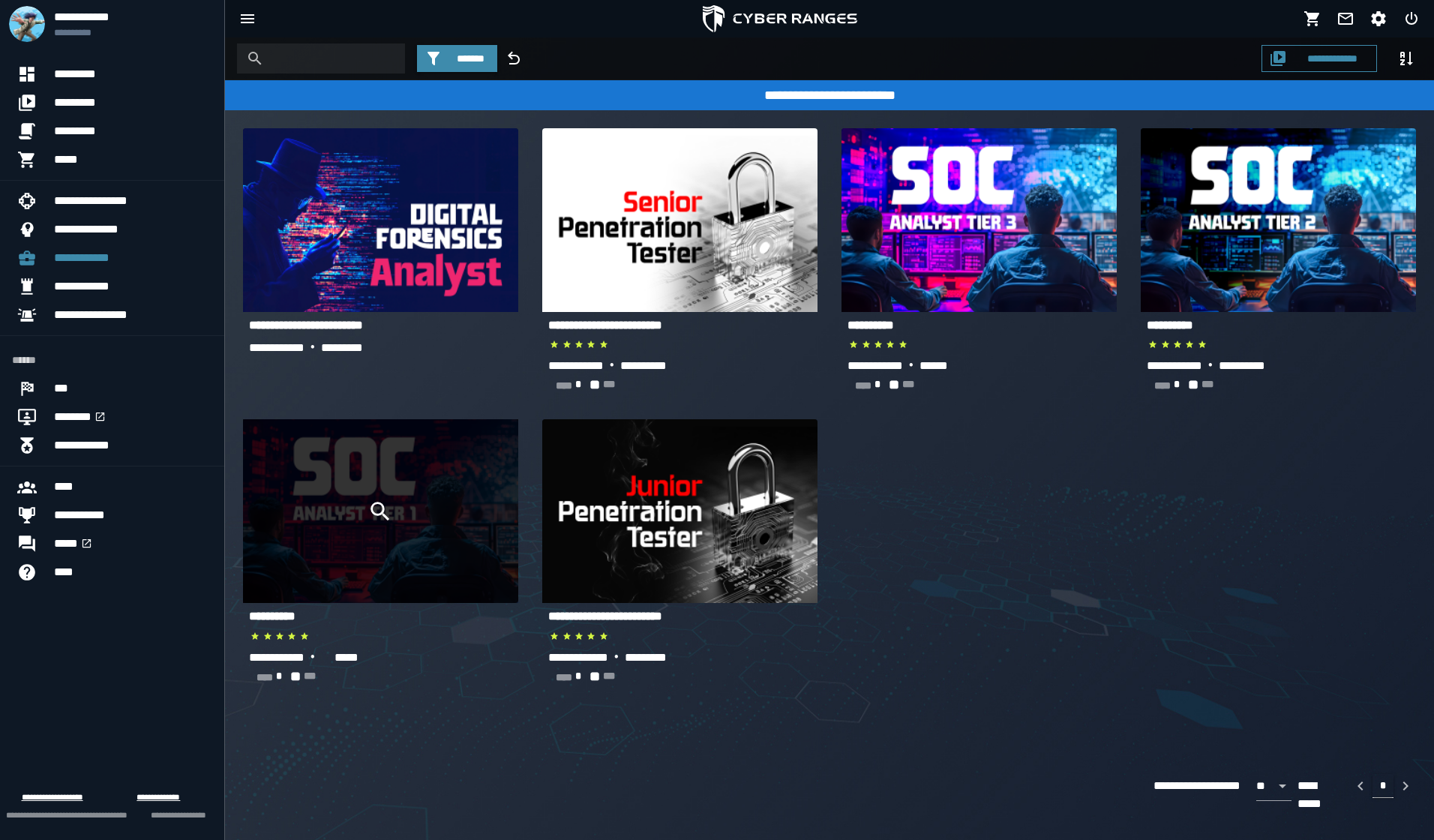 click 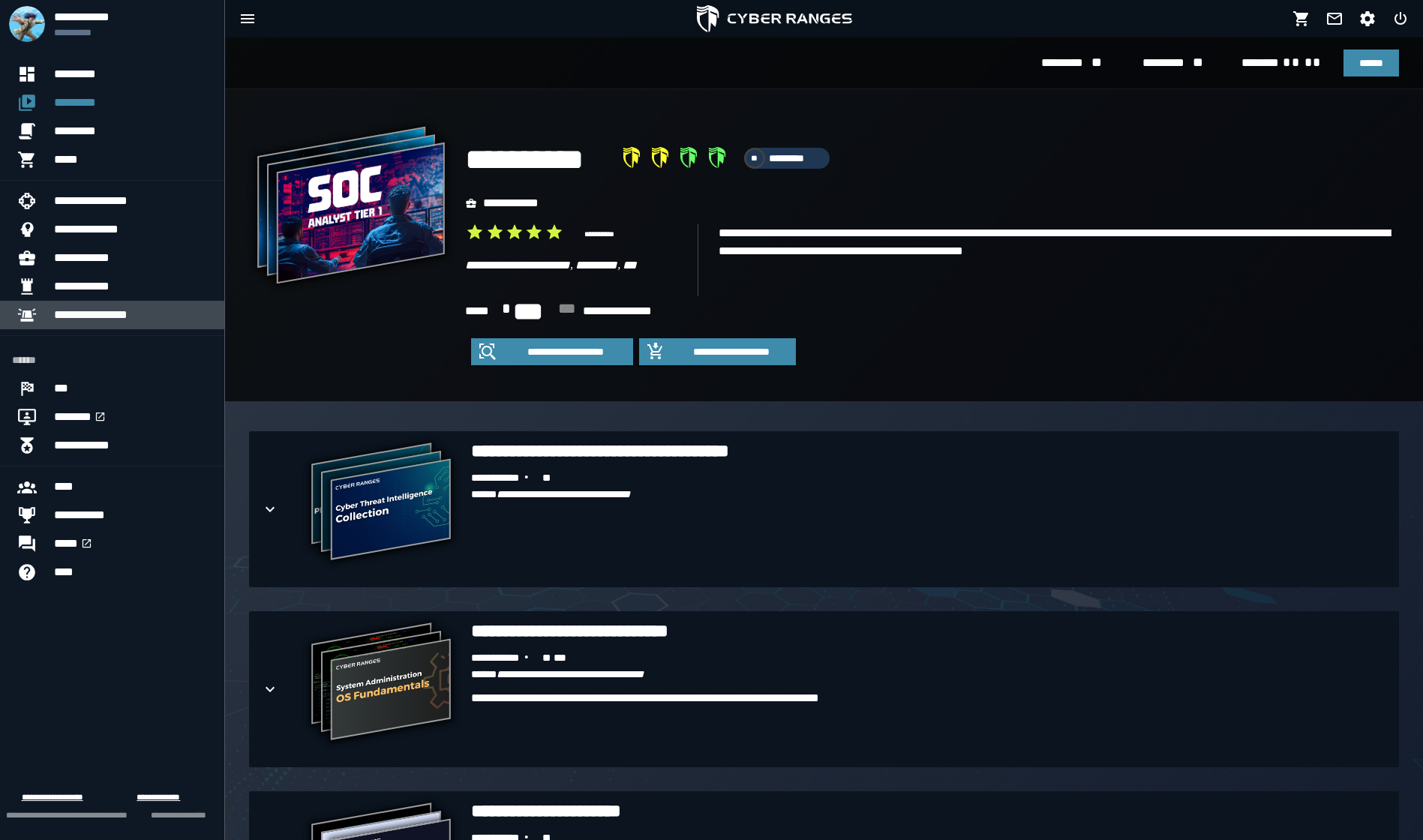 click on "**********" at bounding box center [133, 315] 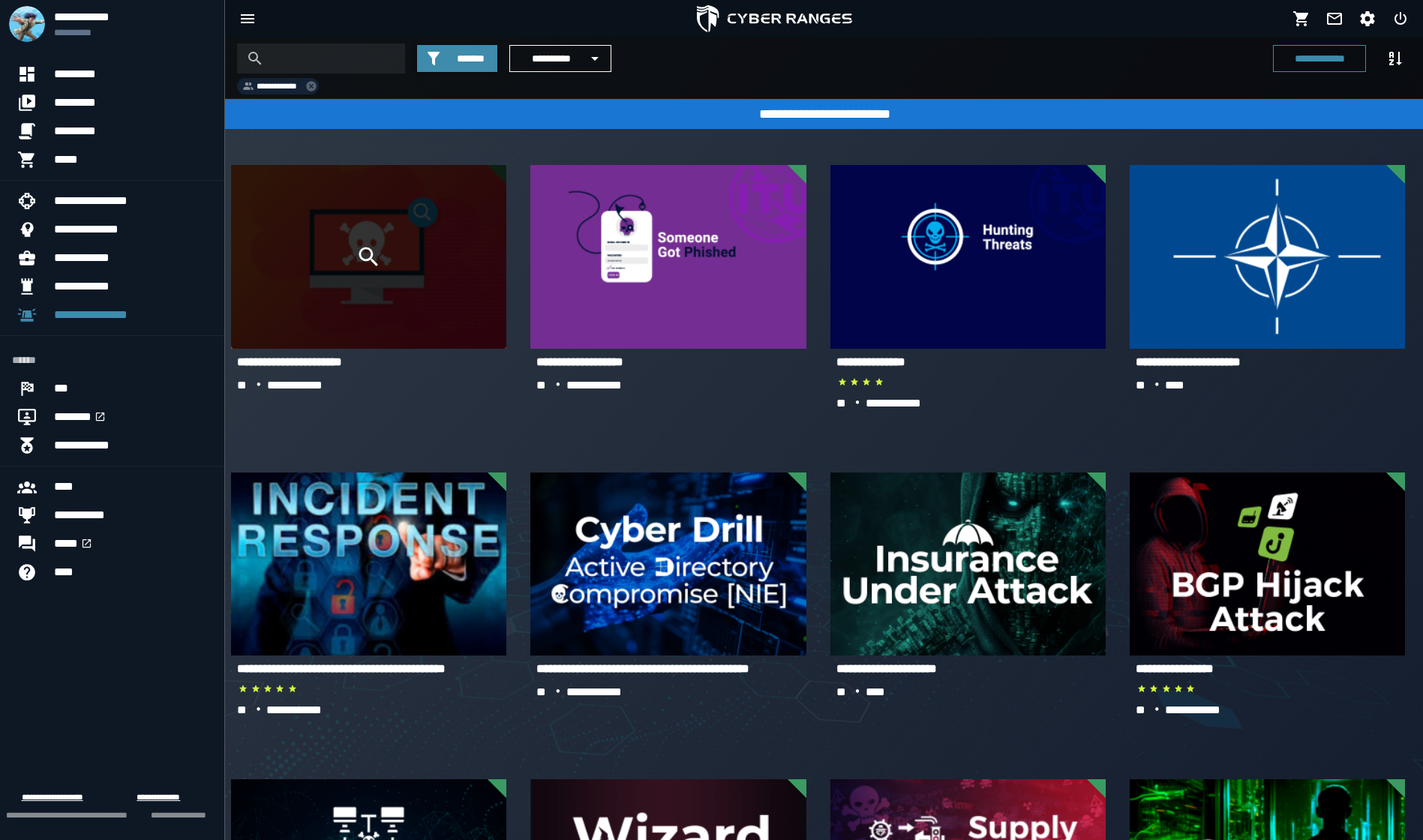 click 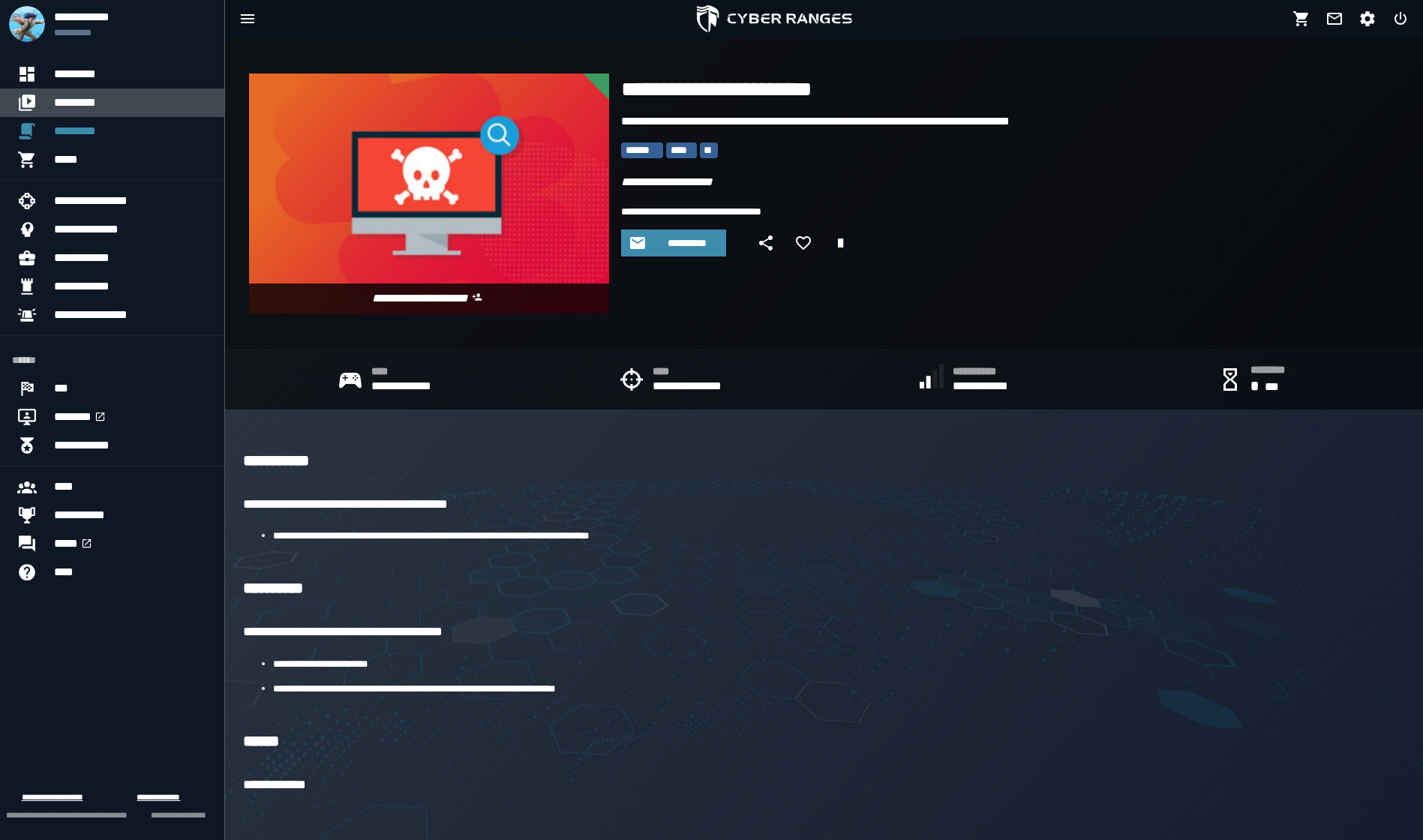click on "*********" at bounding box center (133, 103) 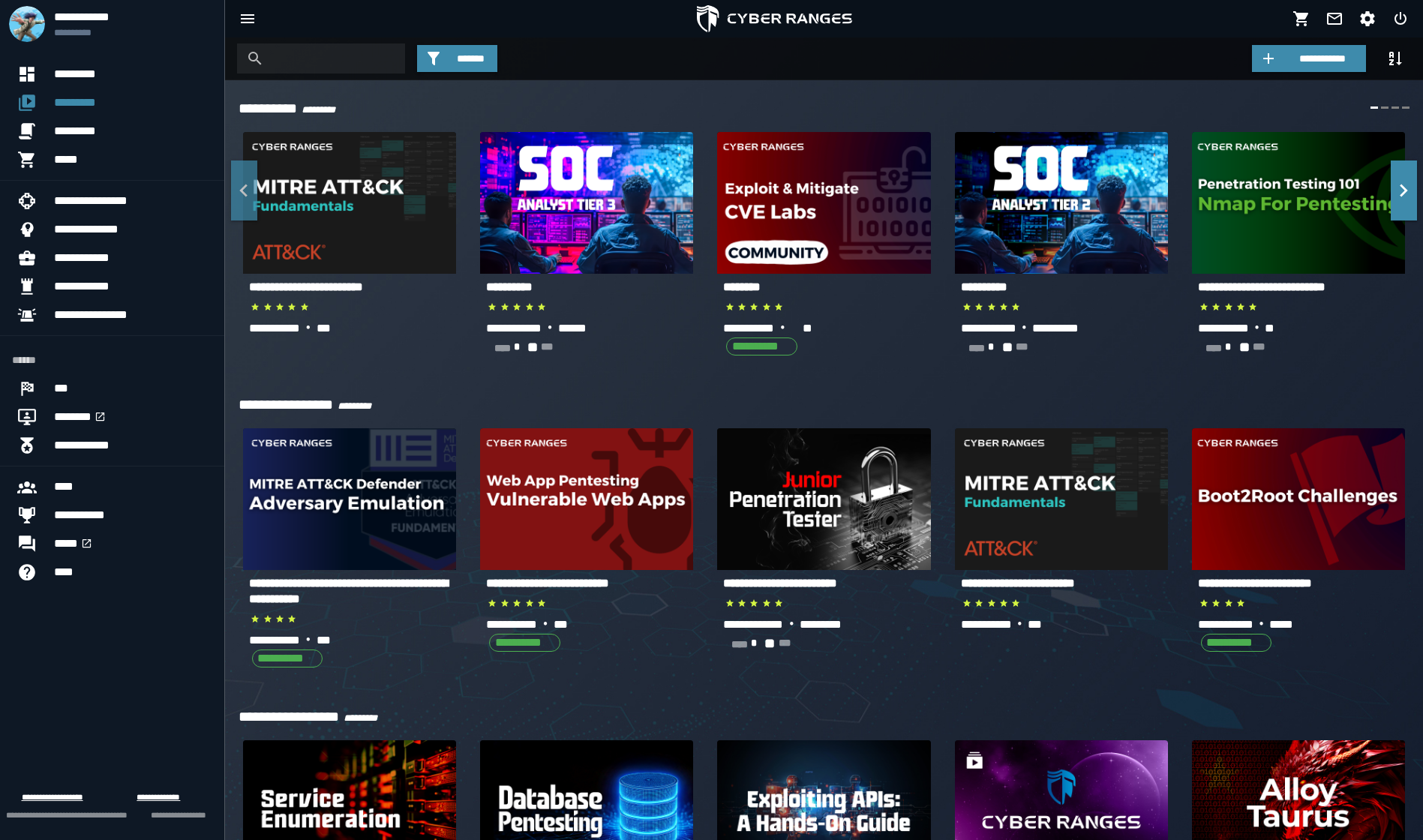 scroll, scrollTop: 118, scrollLeft: 0, axis: vertical 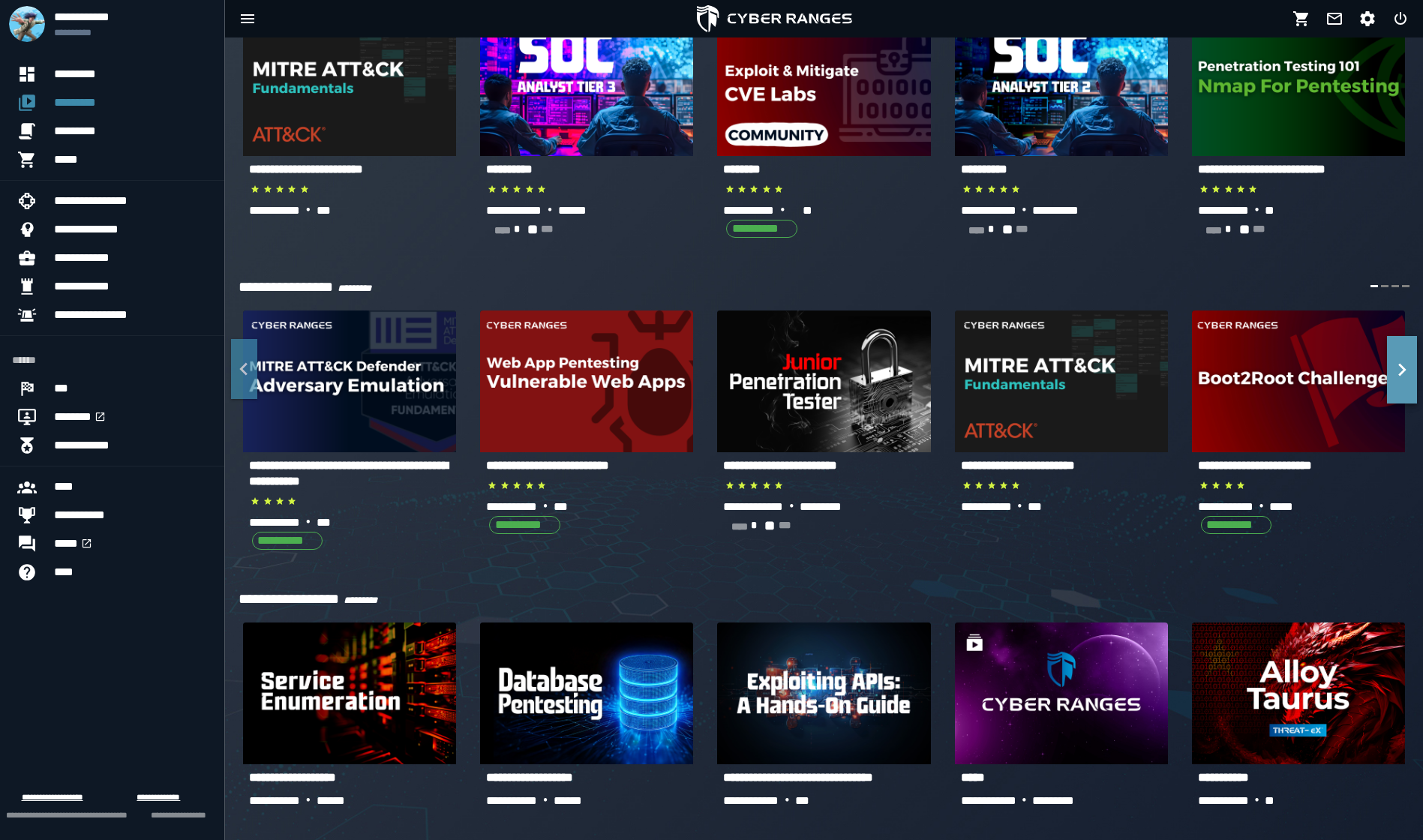 click 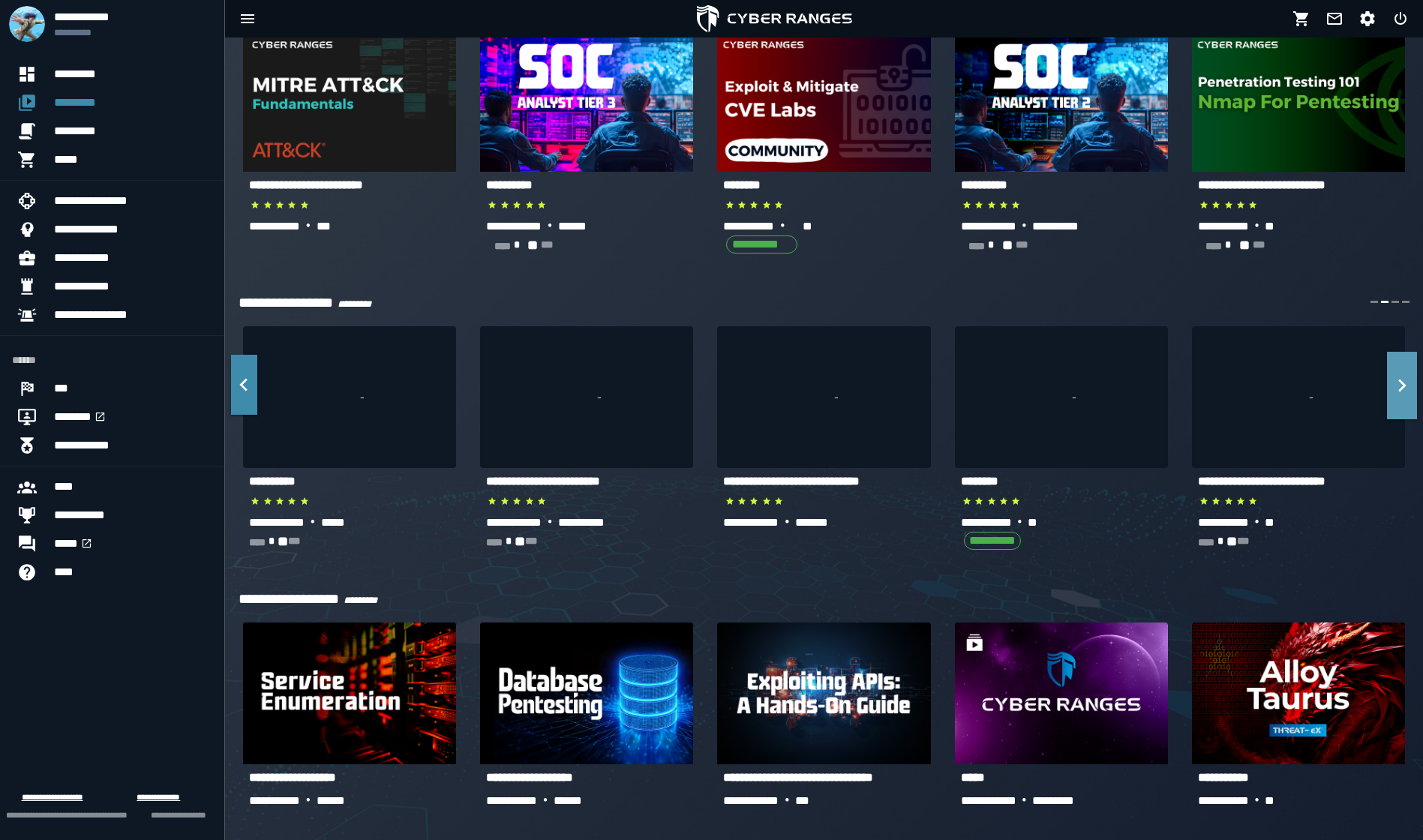 scroll, scrollTop: 102, scrollLeft: 0, axis: vertical 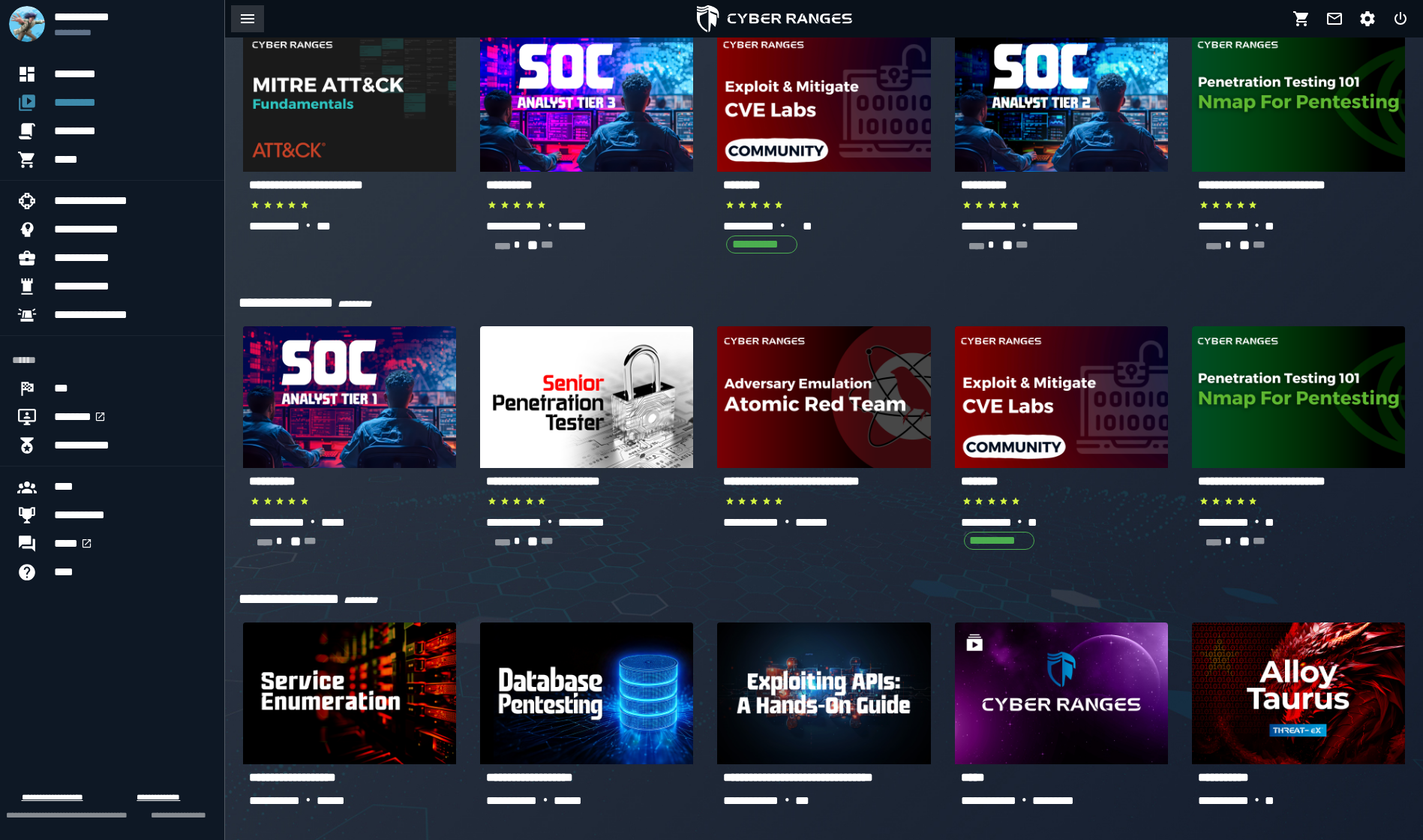 click at bounding box center (248, 19) 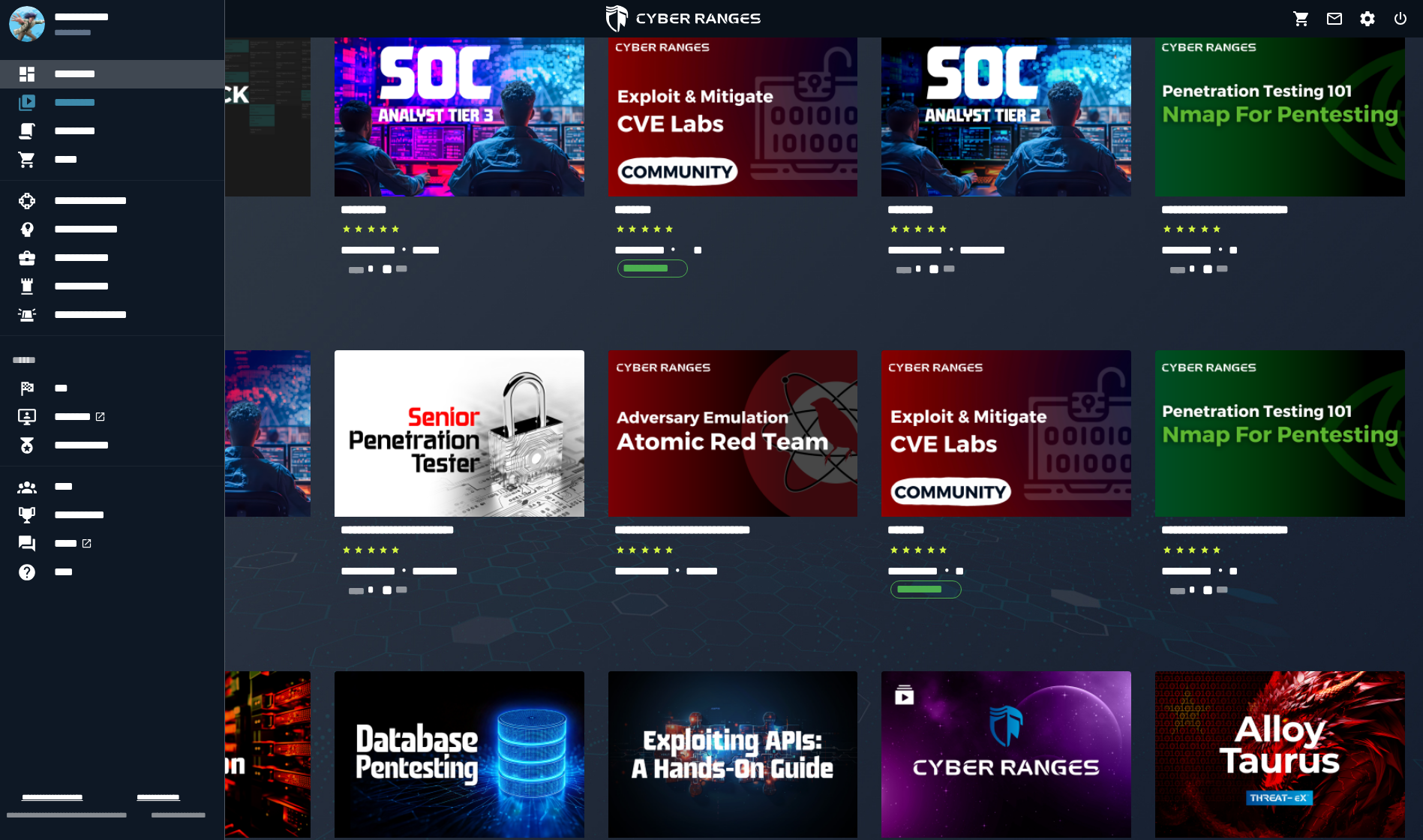 click on "*********" at bounding box center (133, 74) 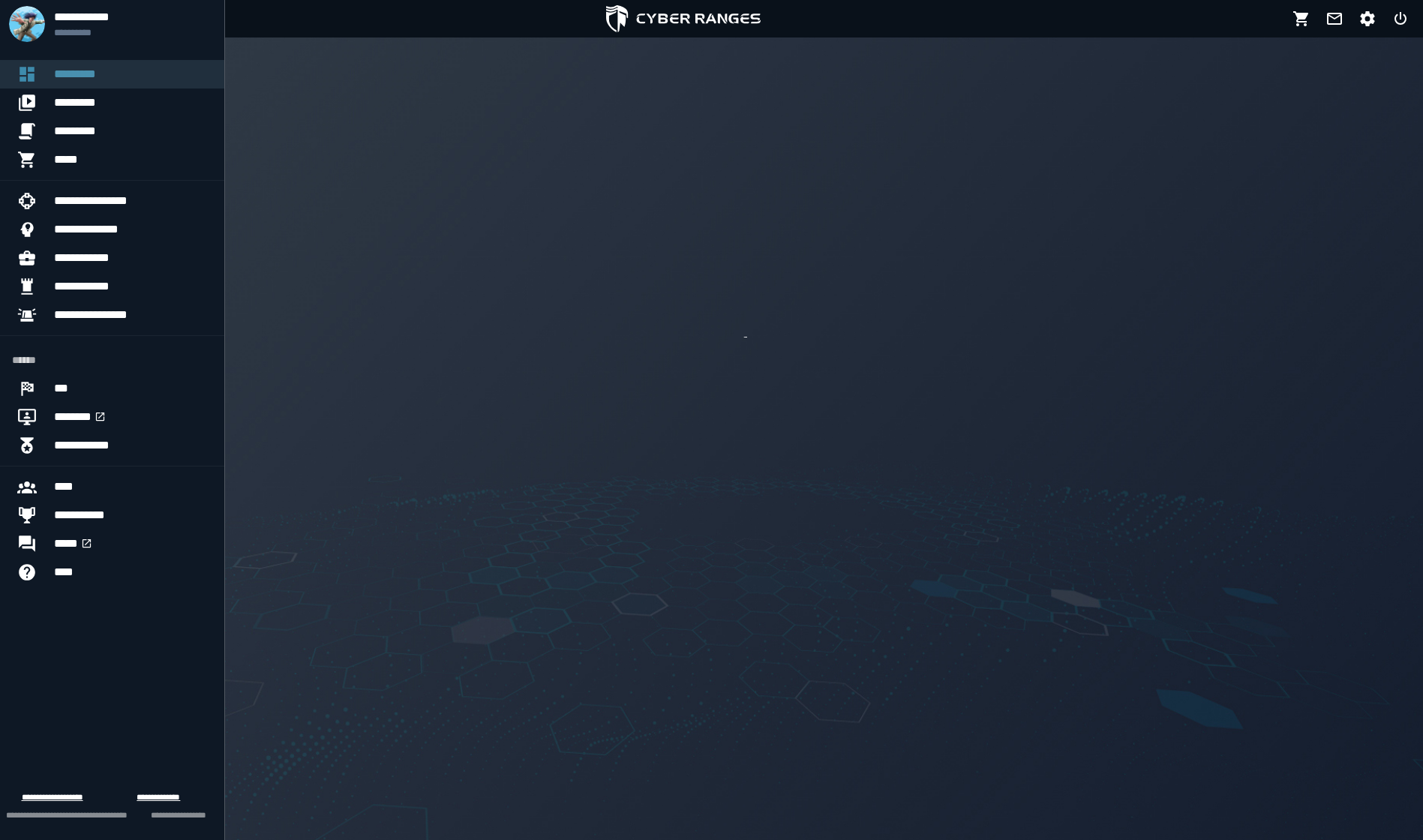 scroll, scrollTop: 0, scrollLeft: 0, axis: both 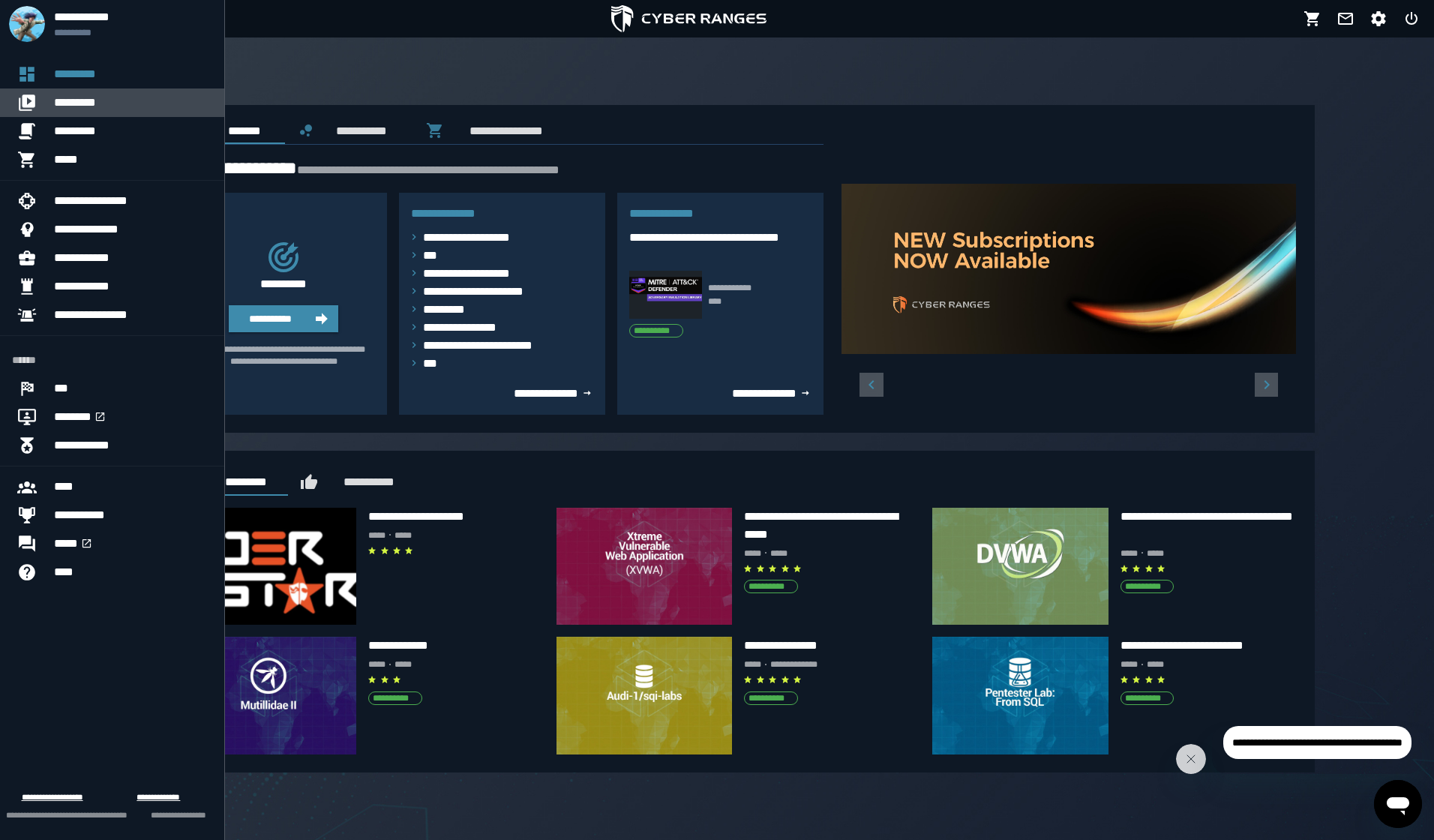 click on "*********" at bounding box center (133, 103) 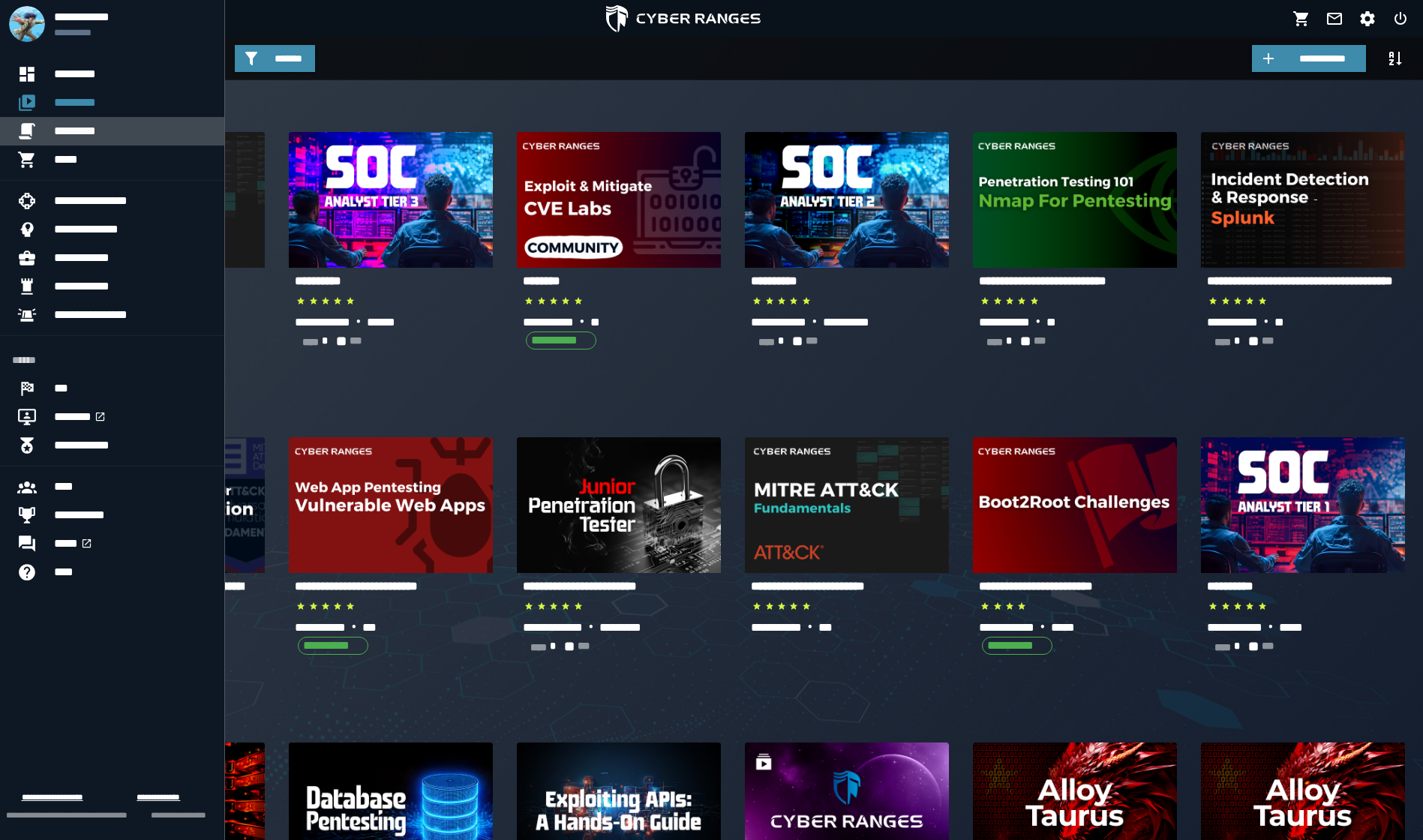 click 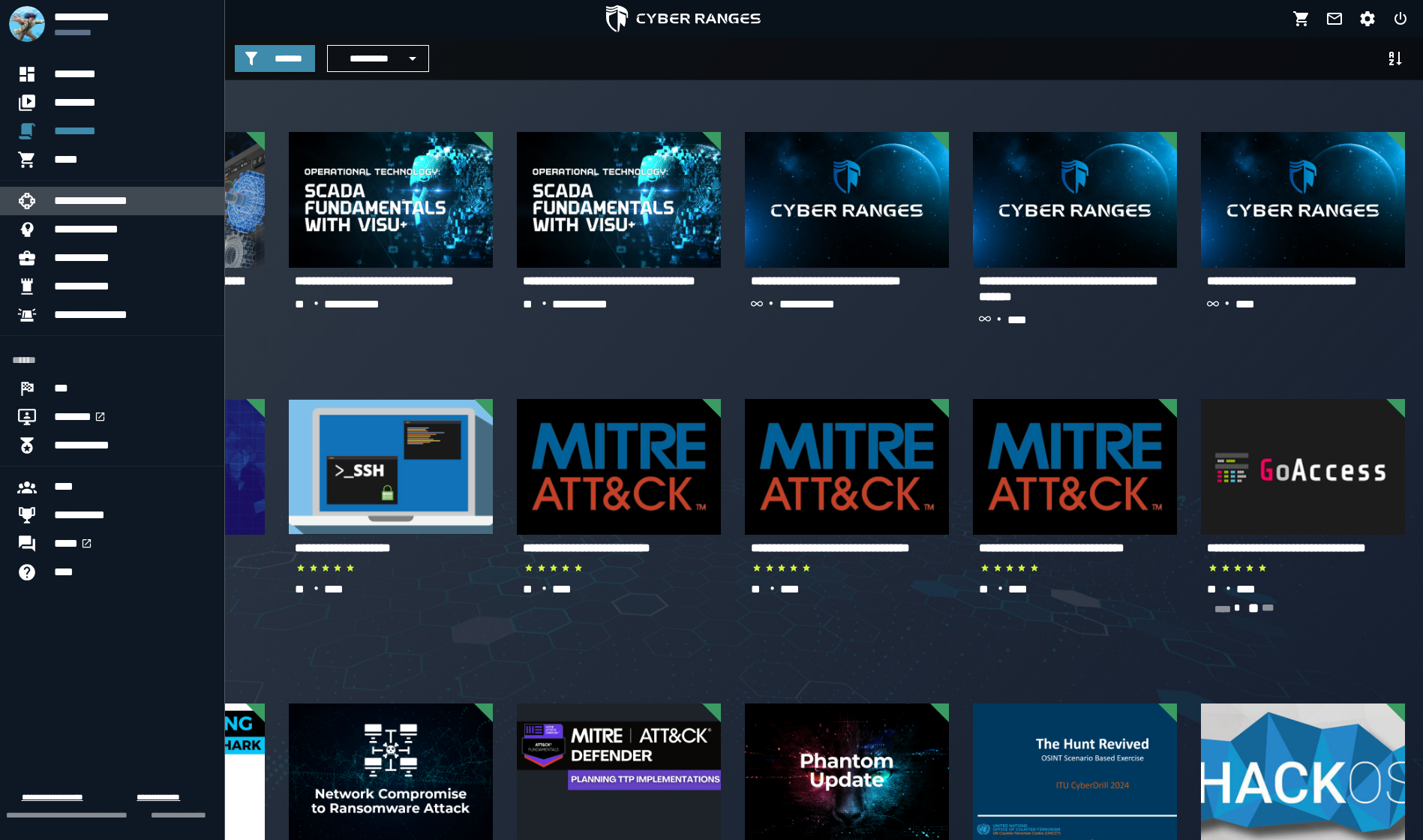 click on "**********" at bounding box center [133, 201] 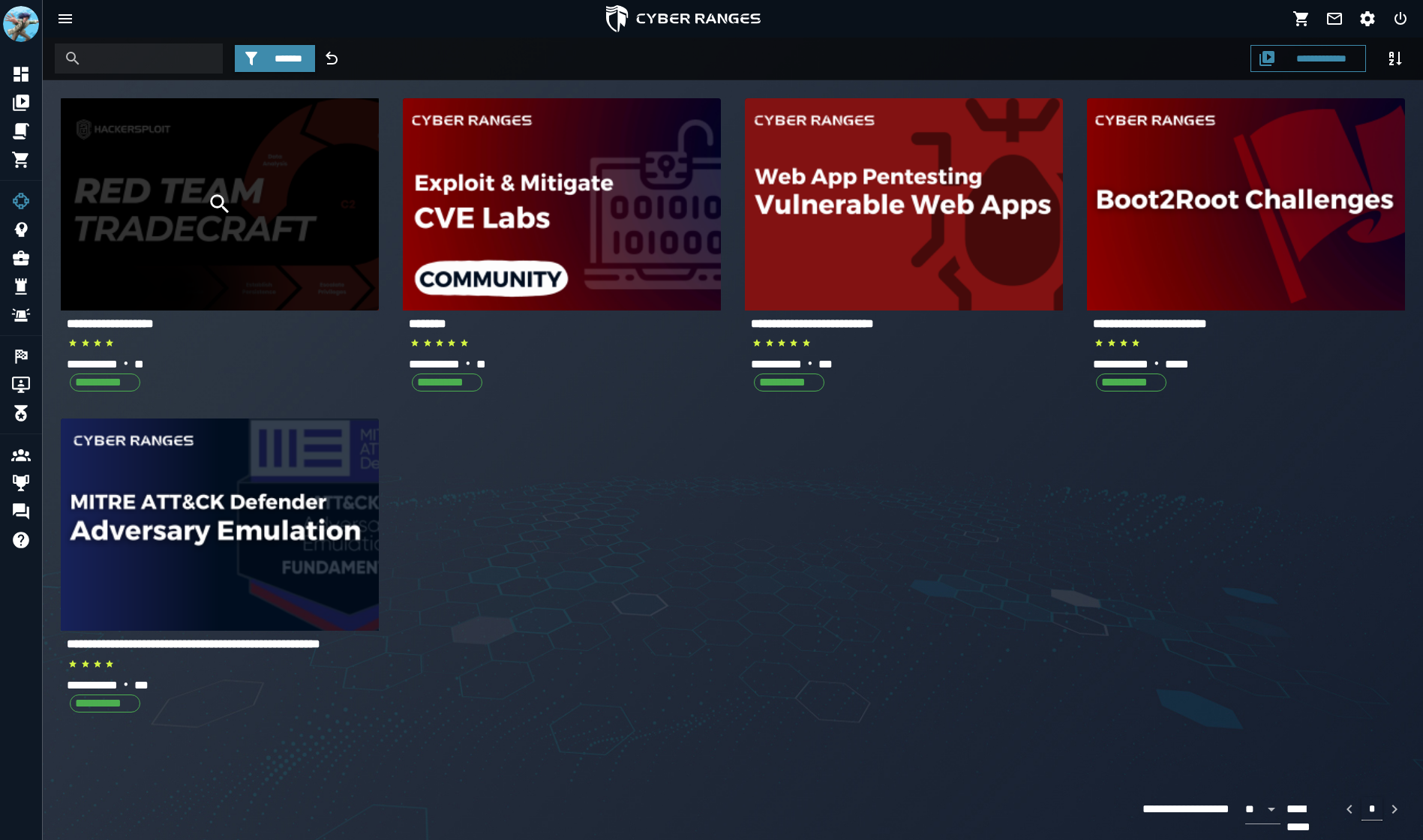 click 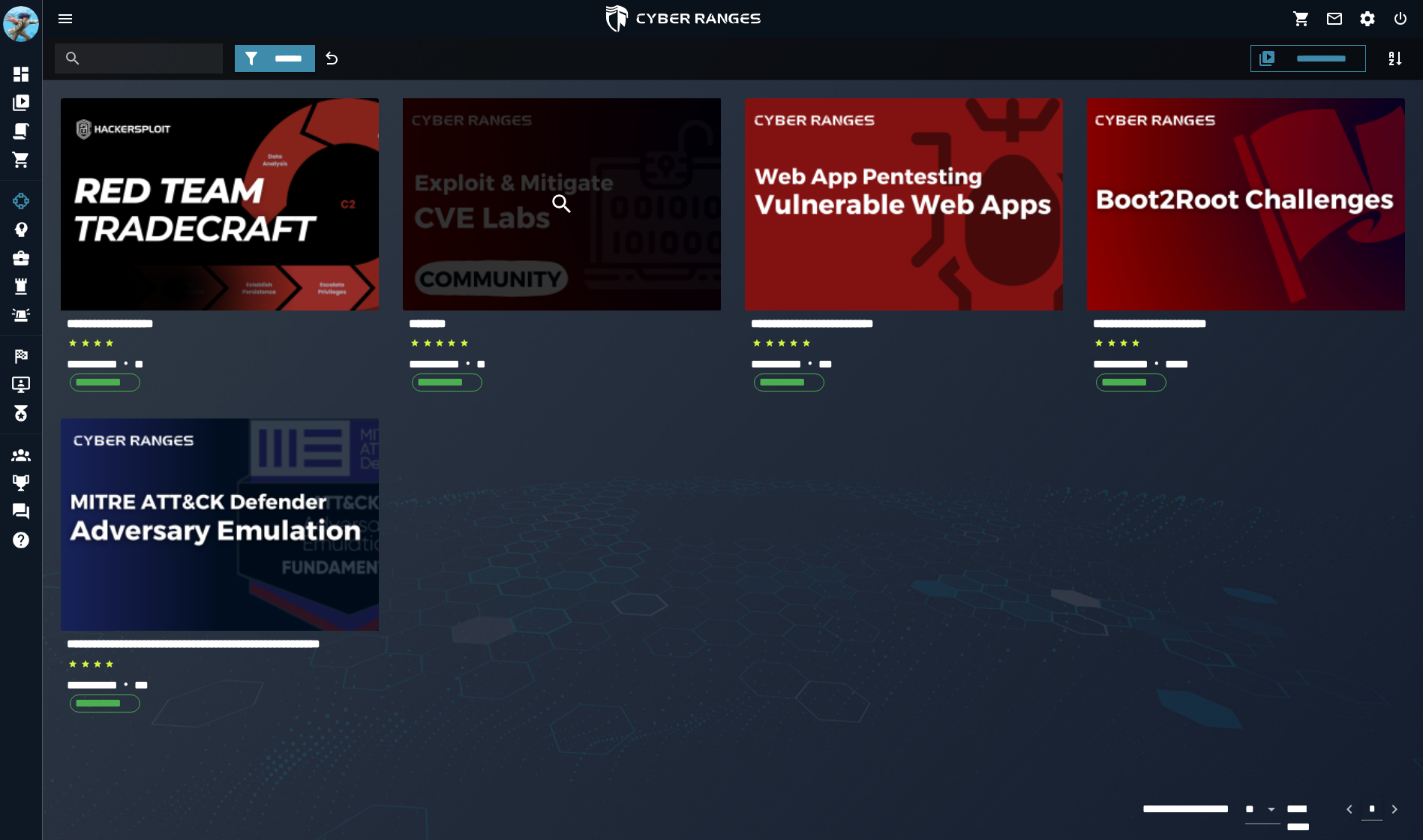 click 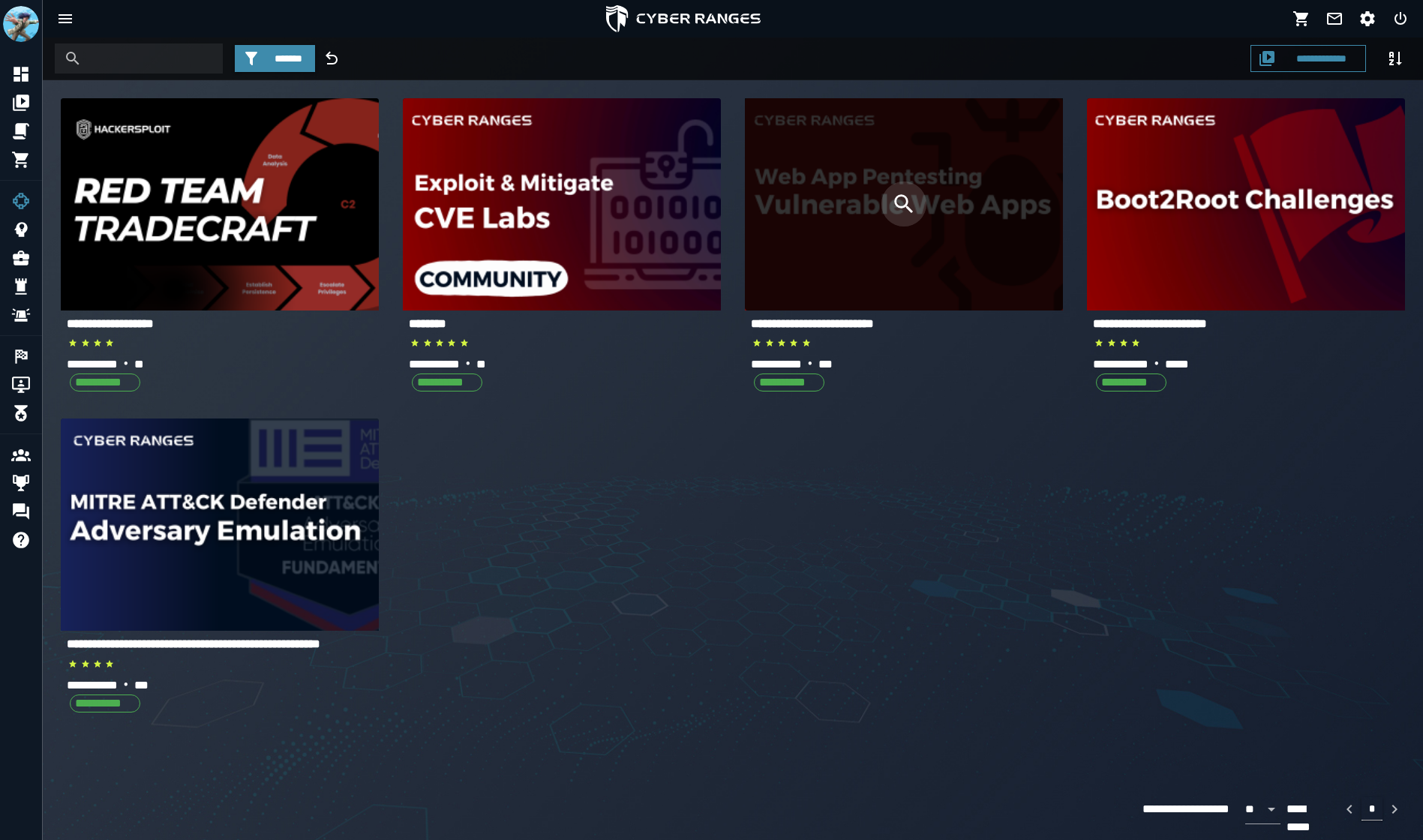 click 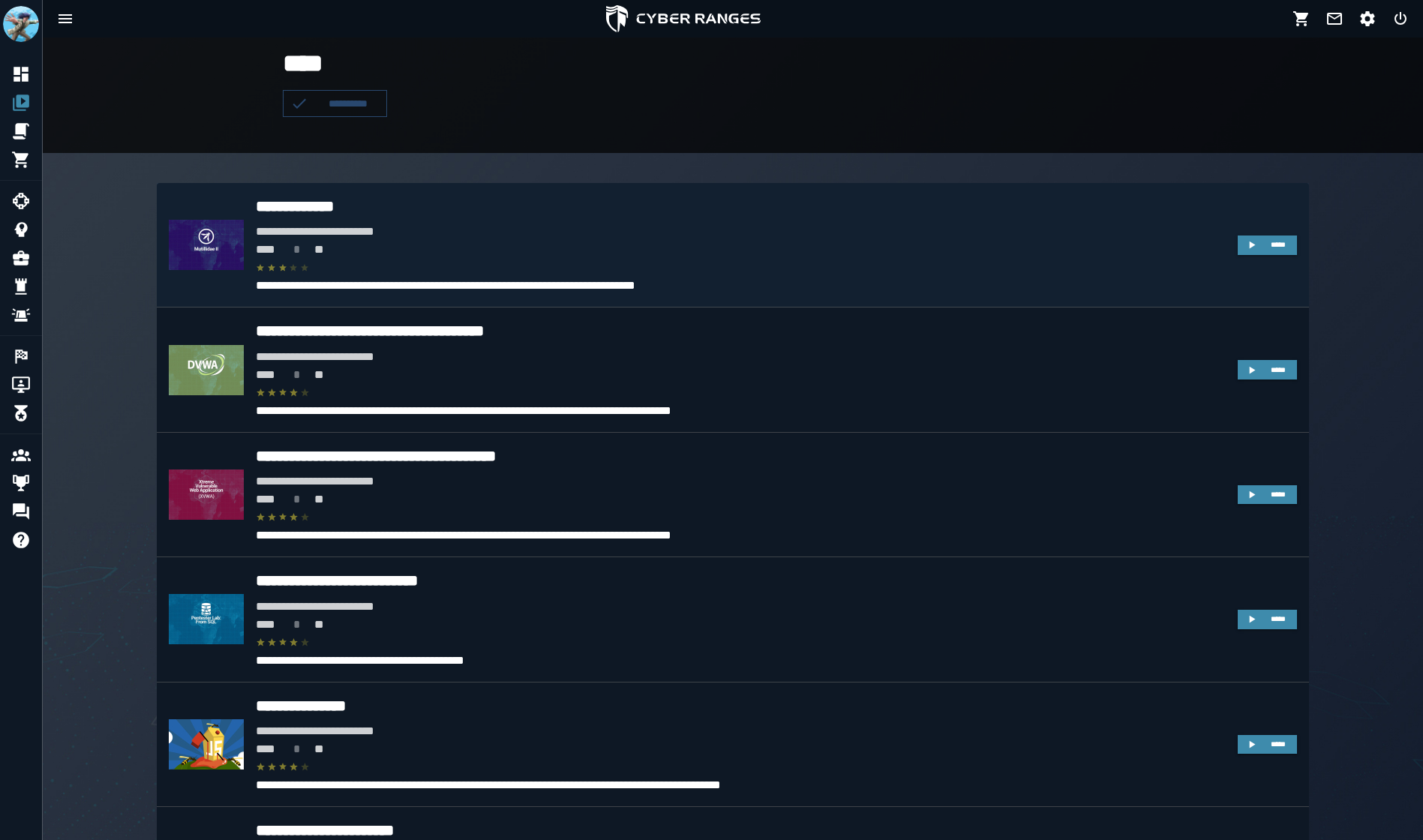 scroll, scrollTop: 259, scrollLeft: 0, axis: vertical 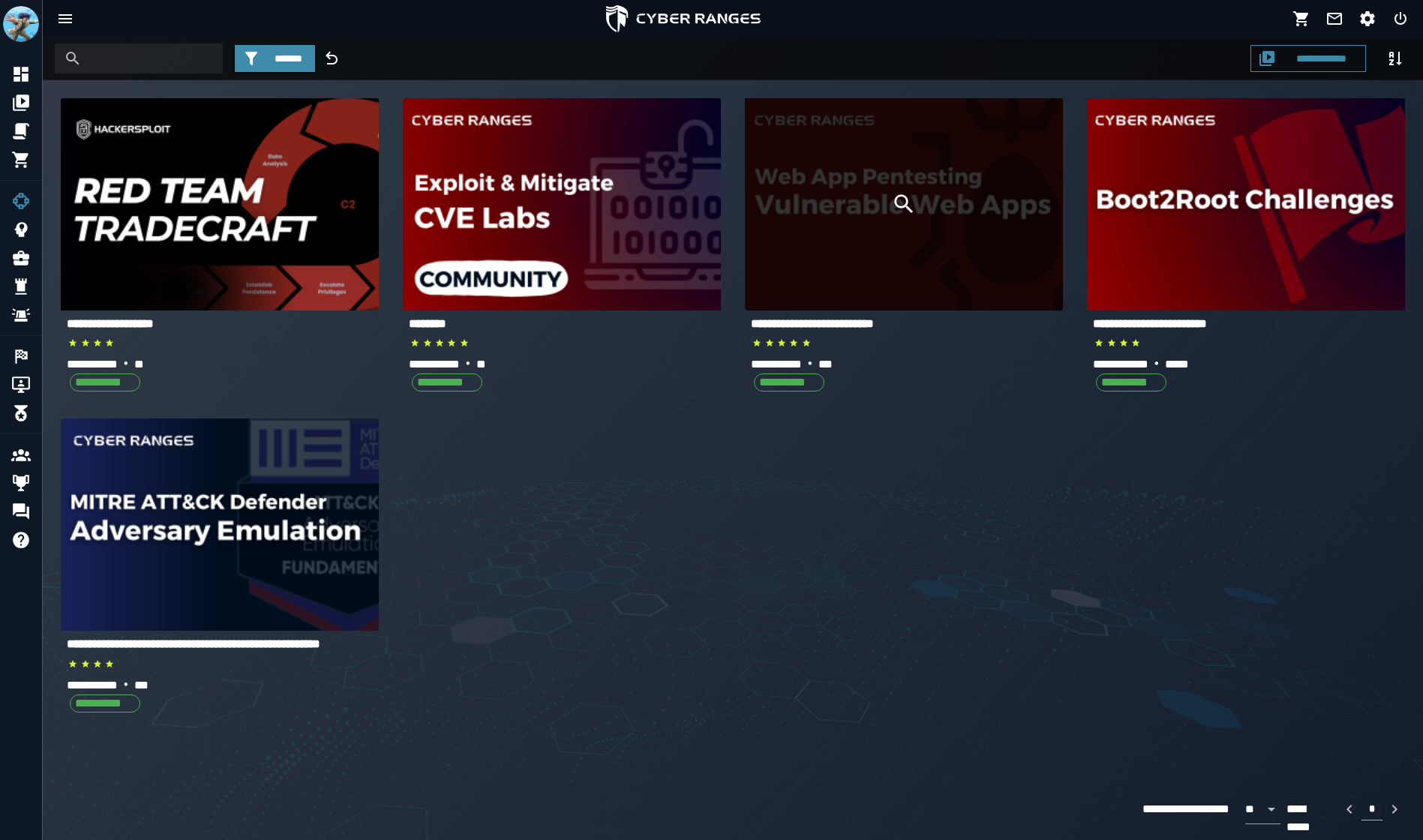 click 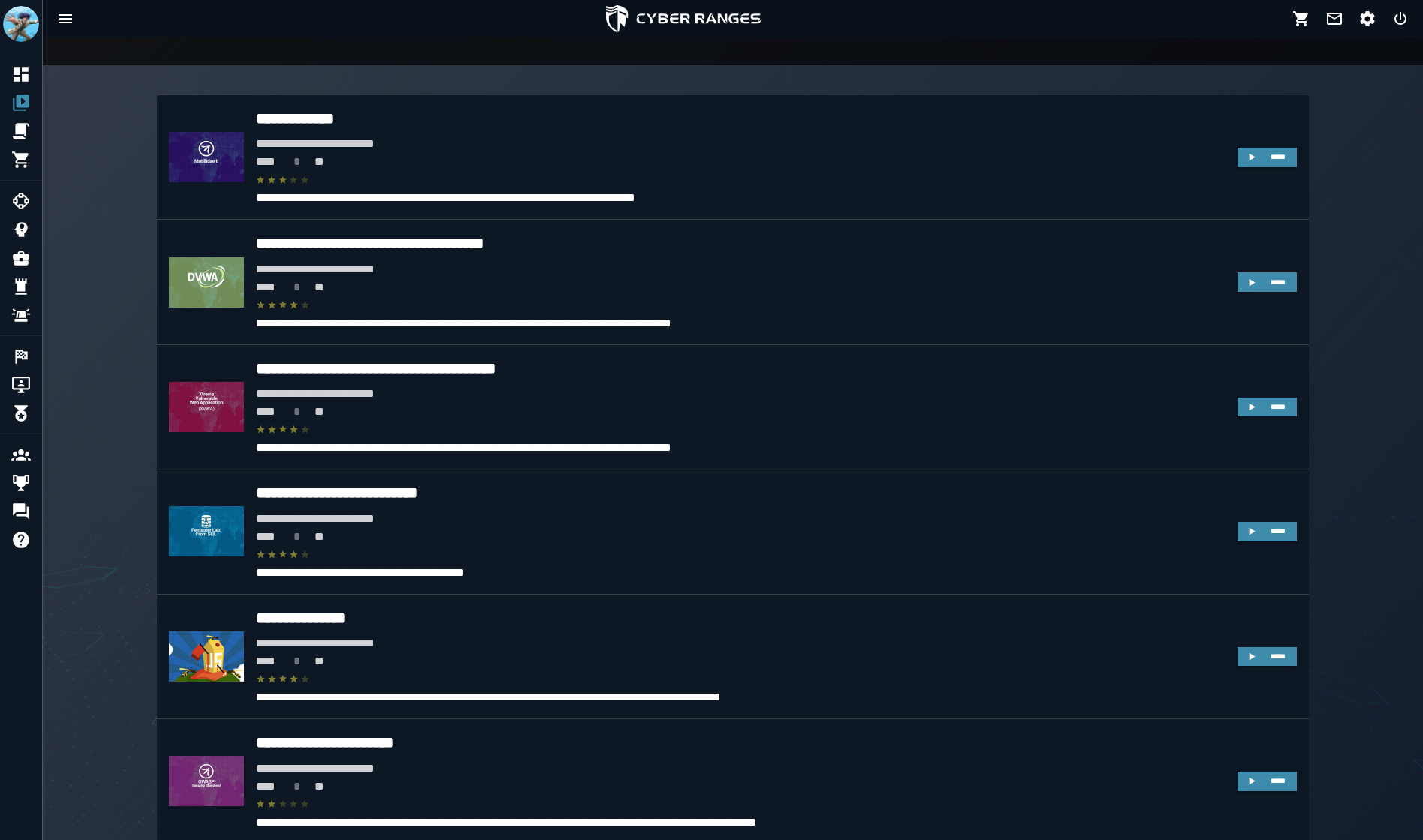 scroll, scrollTop: 364, scrollLeft: 0, axis: vertical 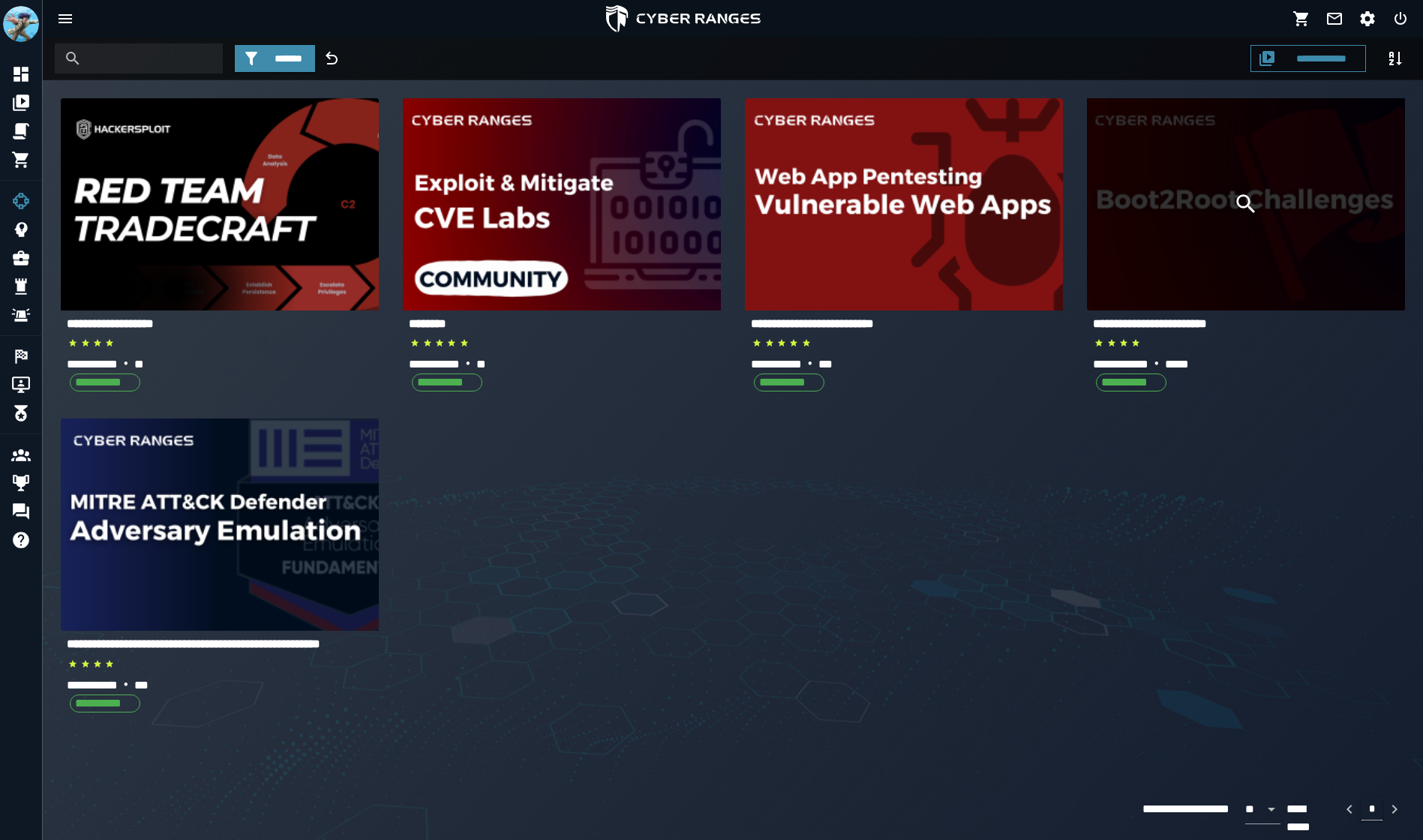 click 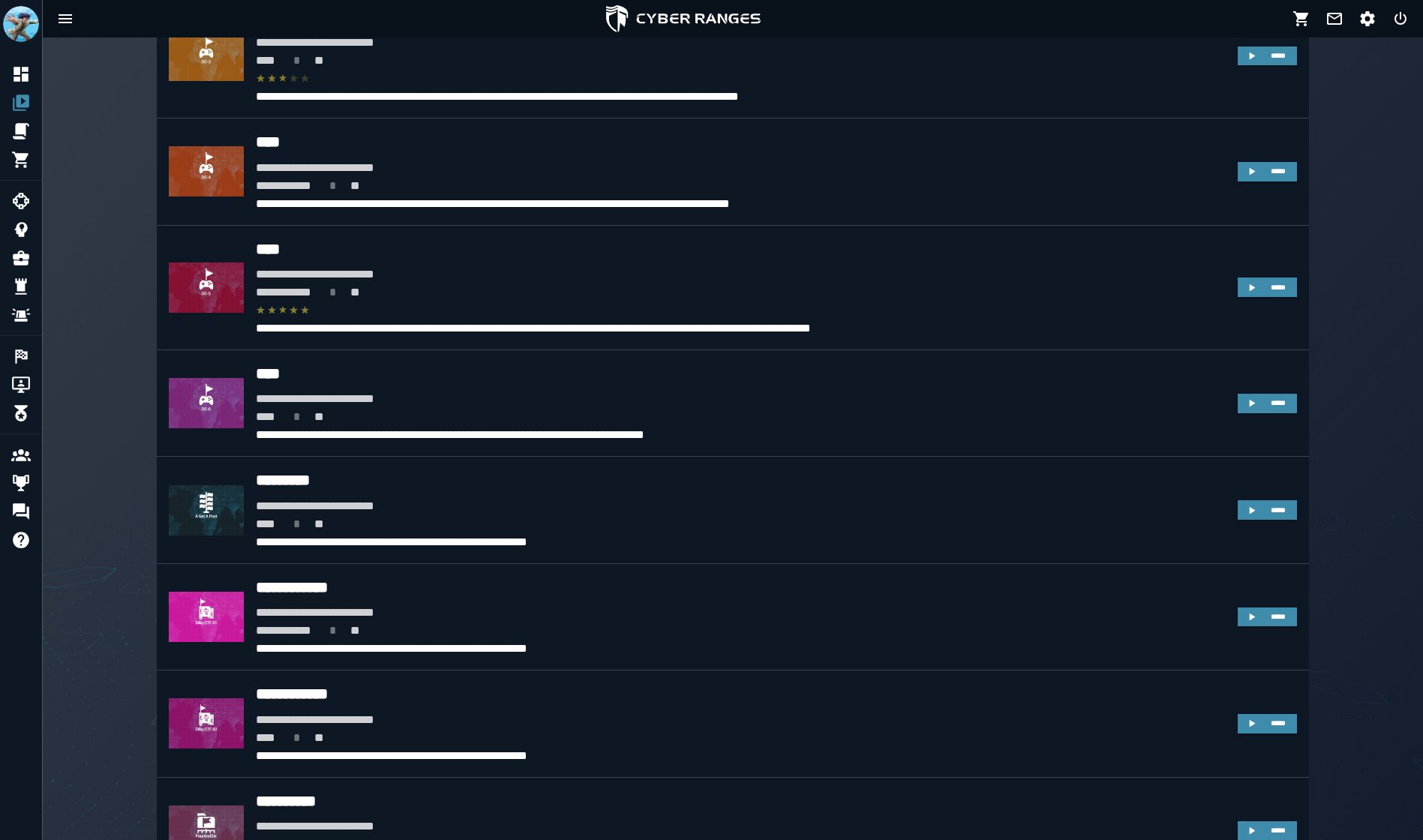 scroll, scrollTop: 2384, scrollLeft: 0, axis: vertical 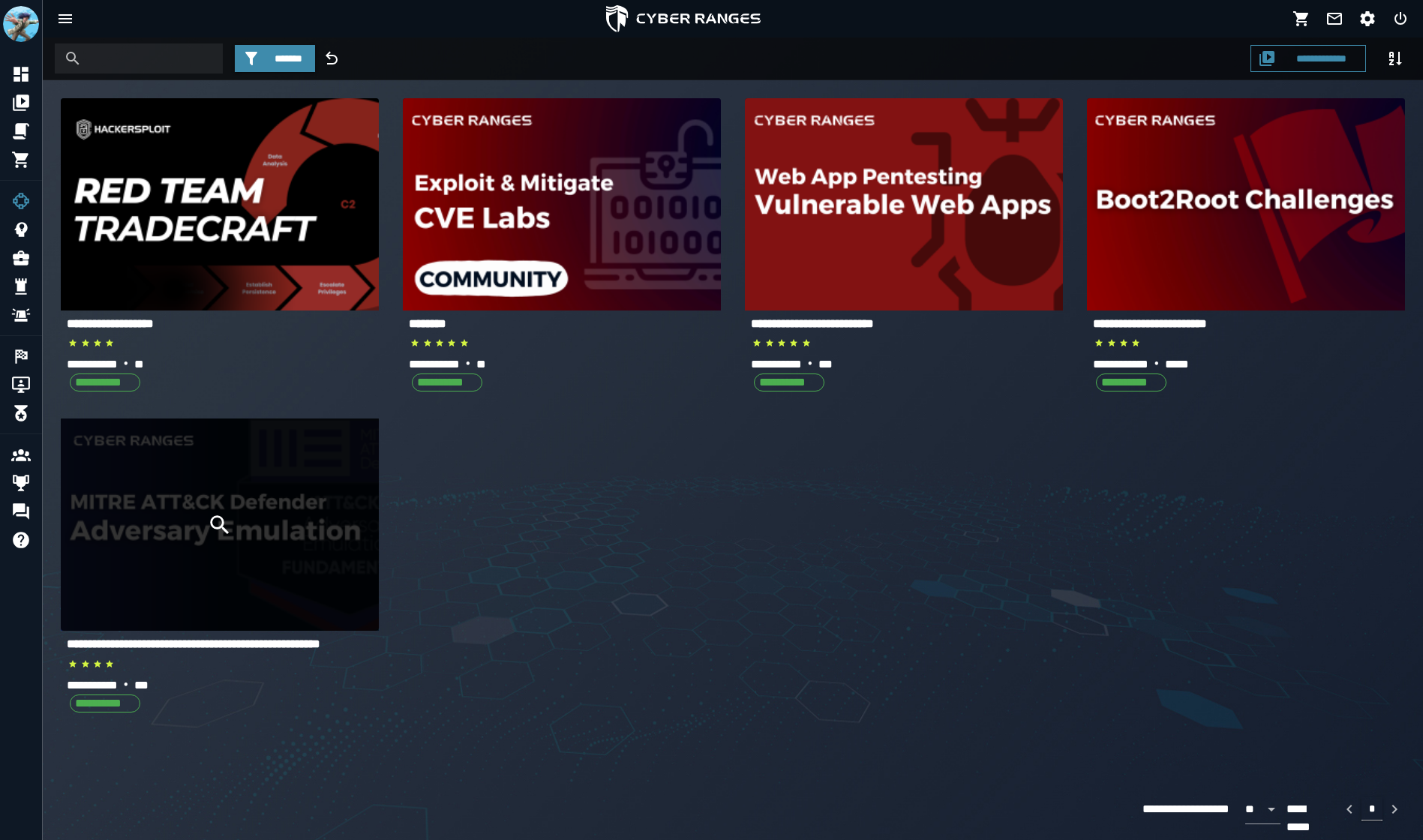 click 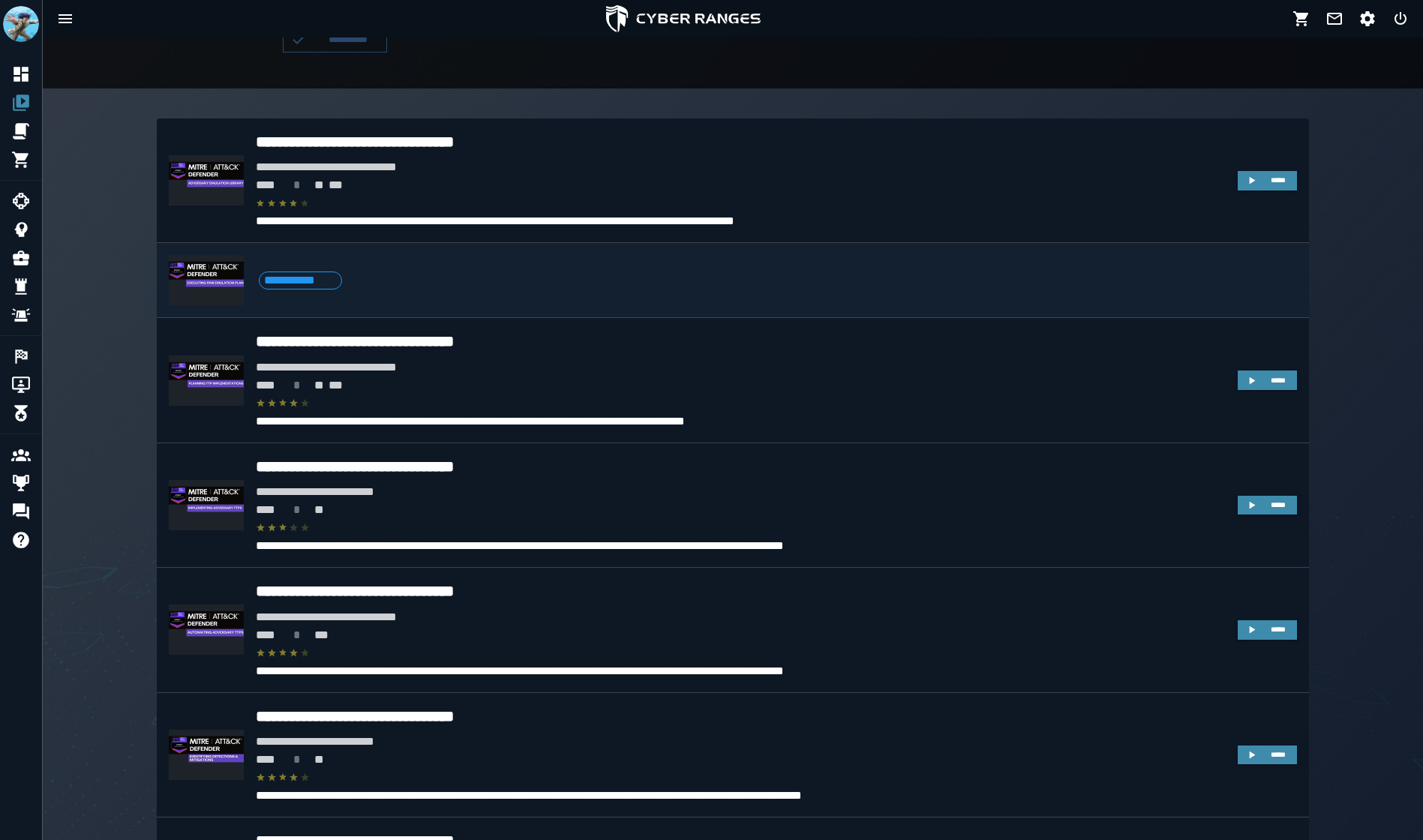 scroll, scrollTop: 439, scrollLeft: 0, axis: vertical 